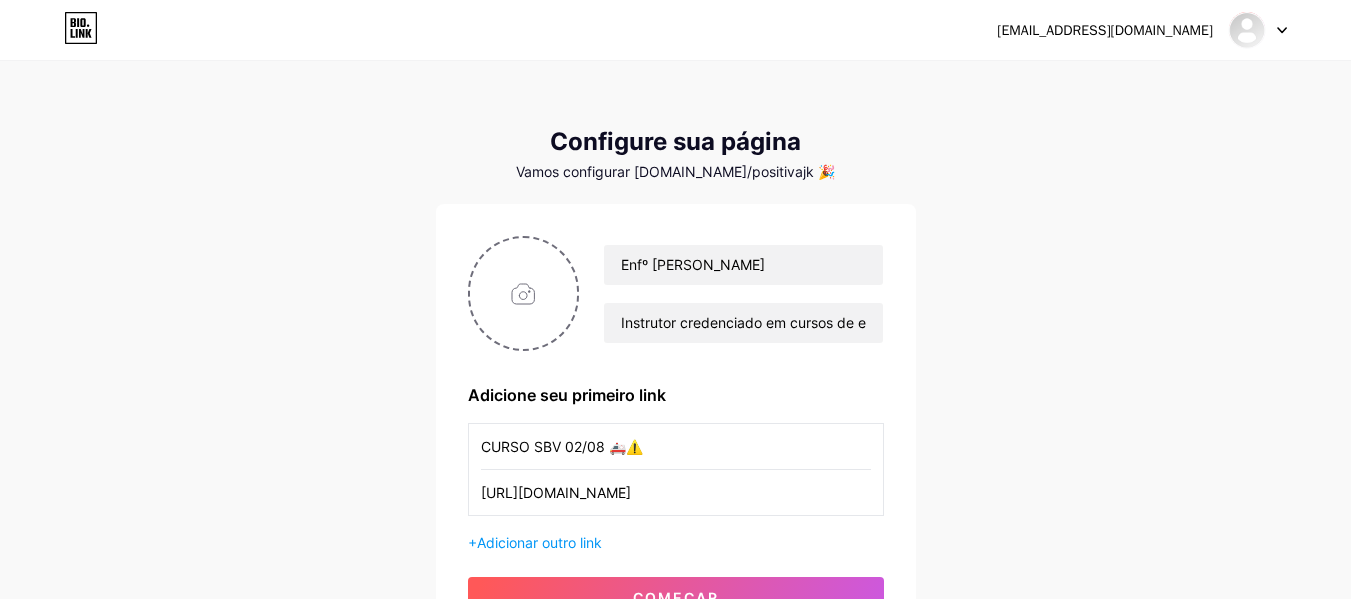 scroll, scrollTop: 0, scrollLeft: 0, axis: both 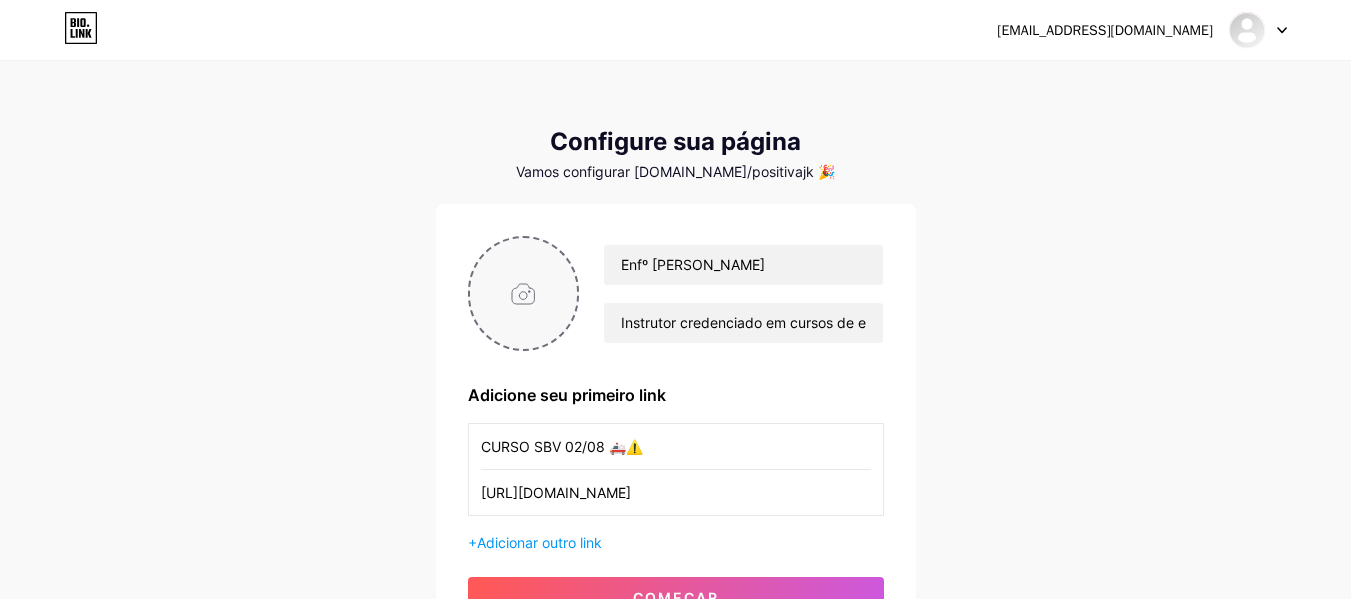 click at bounding box center [524, 293] 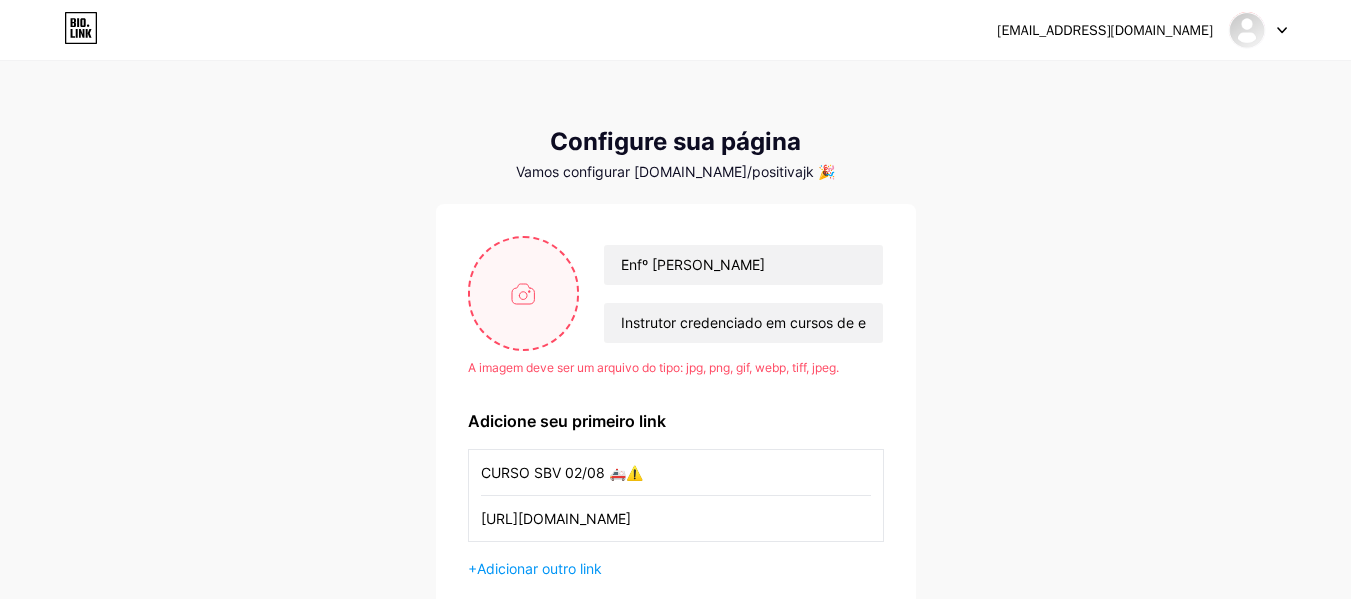 click at bounding box center (524, 293) 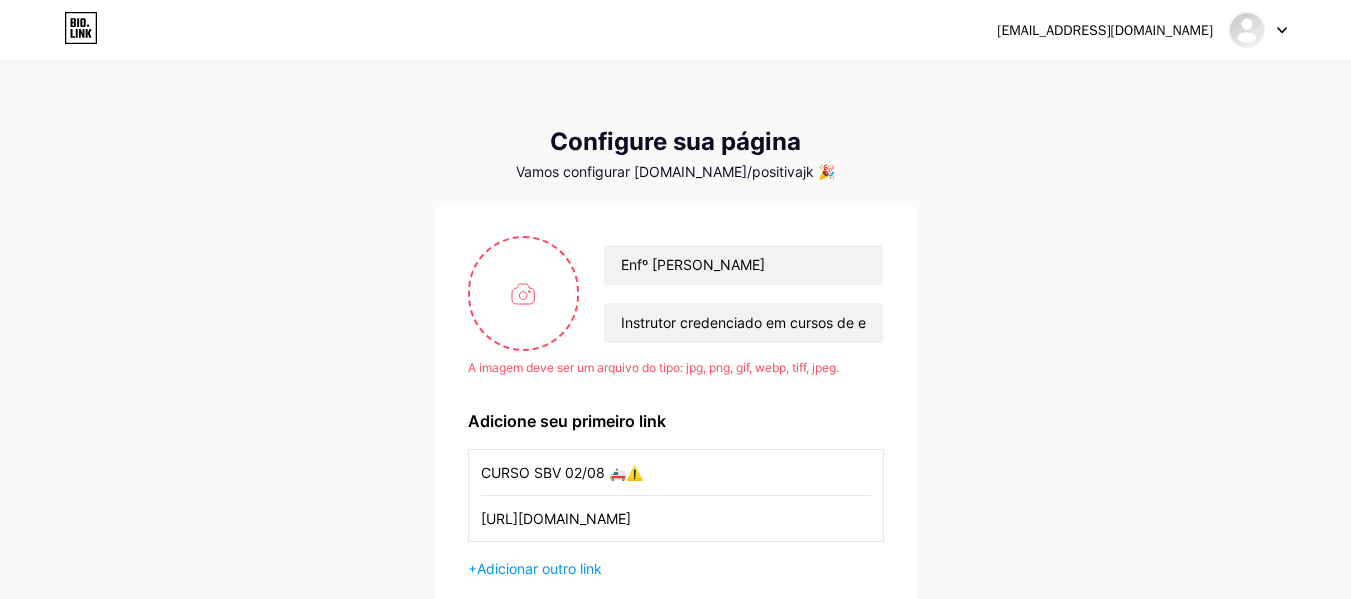 drag, startPoint x: 746, startPoint y: 573, endPoint x: 731, endPoint y: 551, distance: 26.627054 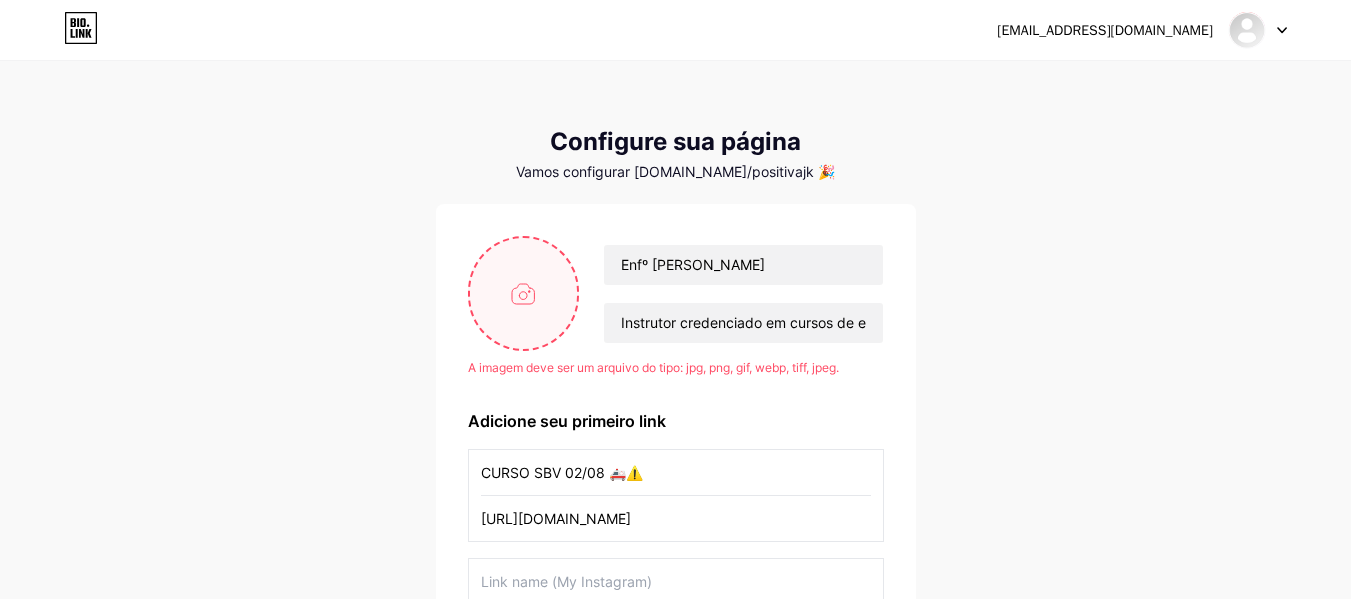 click at bounding box center (524, 293) 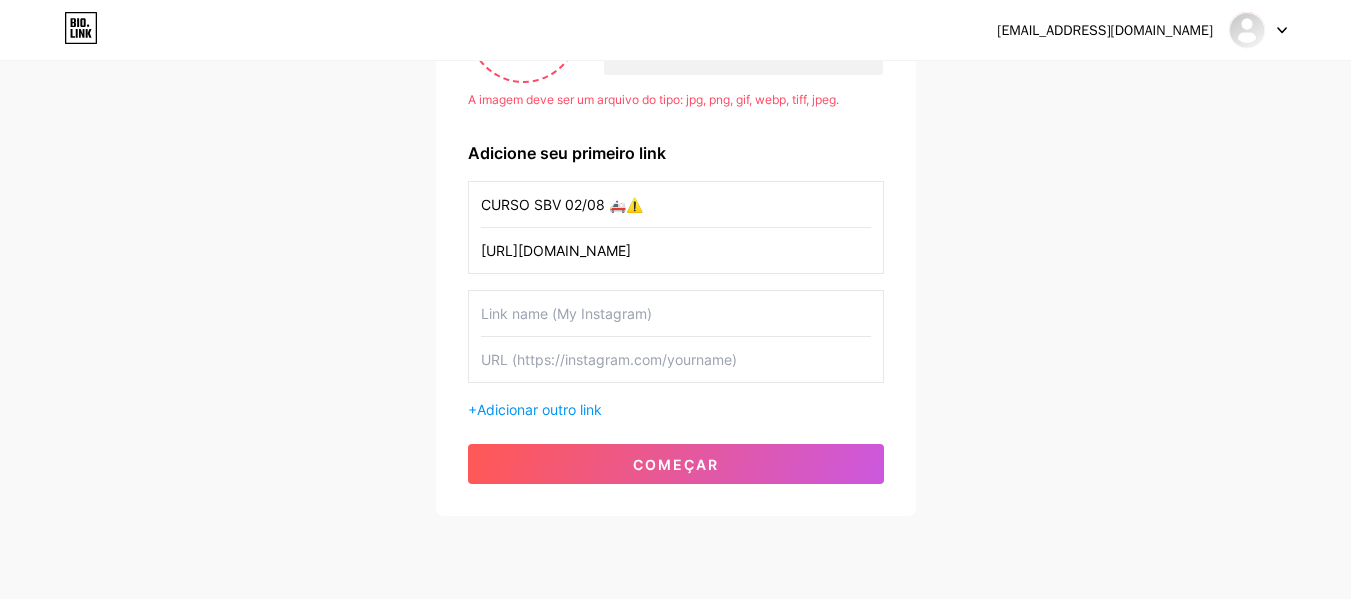 scroll, scrollTop: 329, scrollLeft: 0, axis: vertical 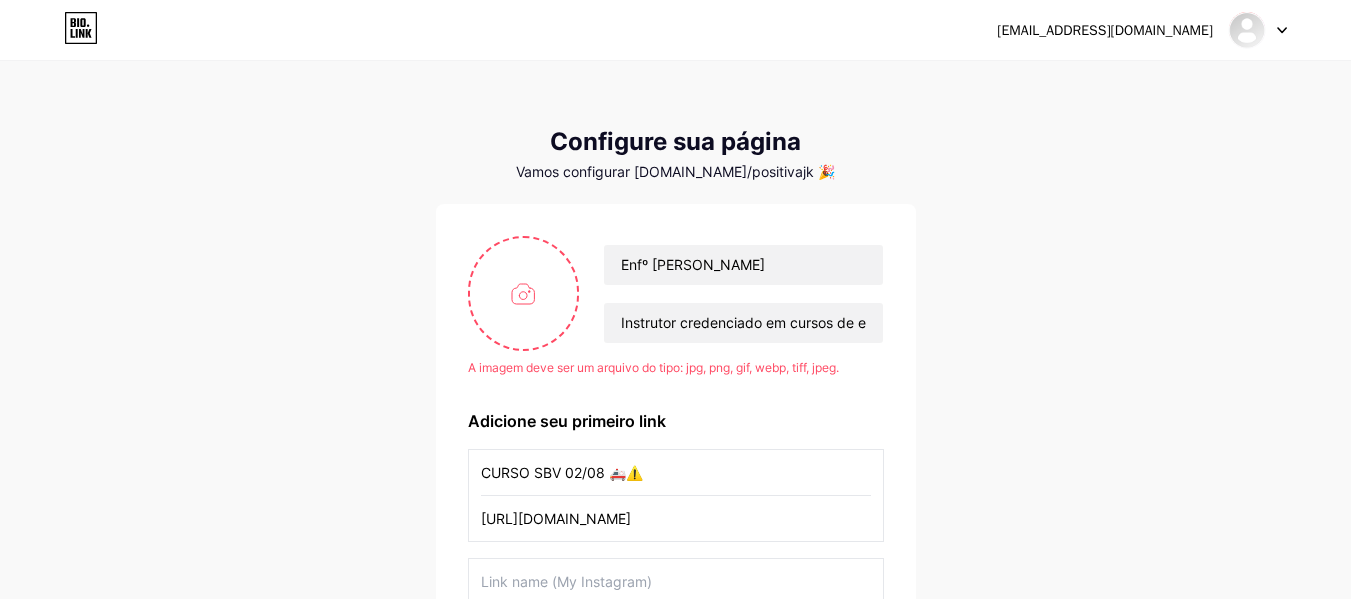type on "C:\fakepath\Captura de tela 2025-07-11 165730.png" 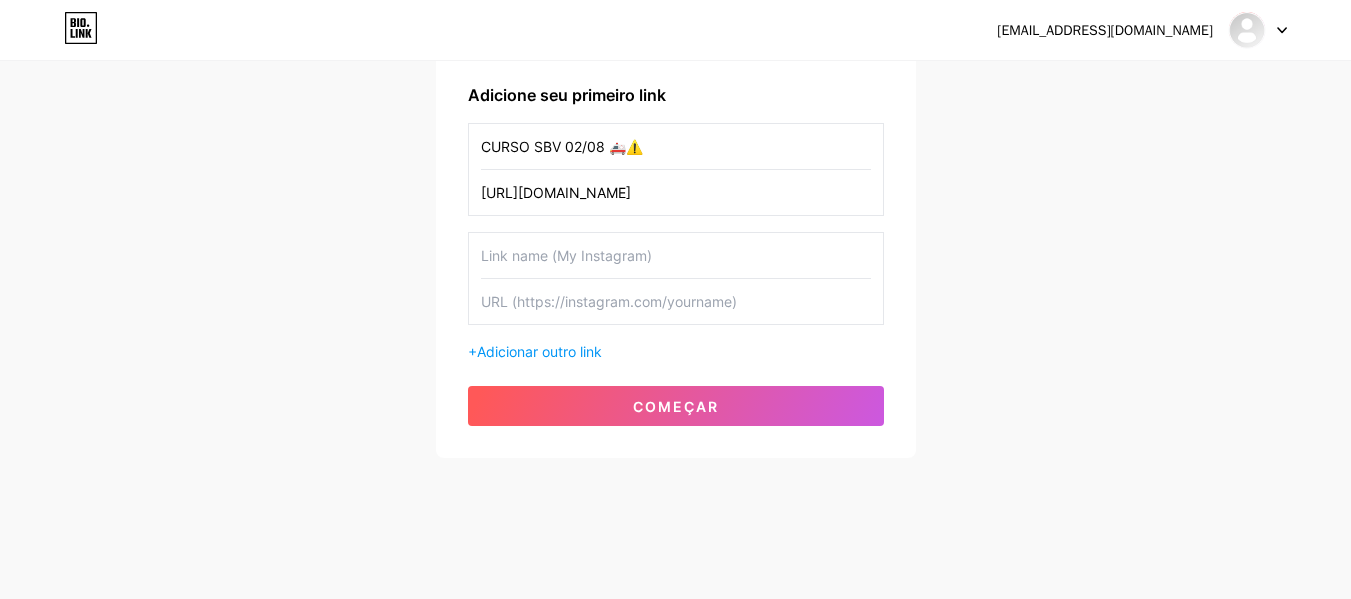 scroll, scrollTop: 100, scrollLeft: 0, axis: vertical 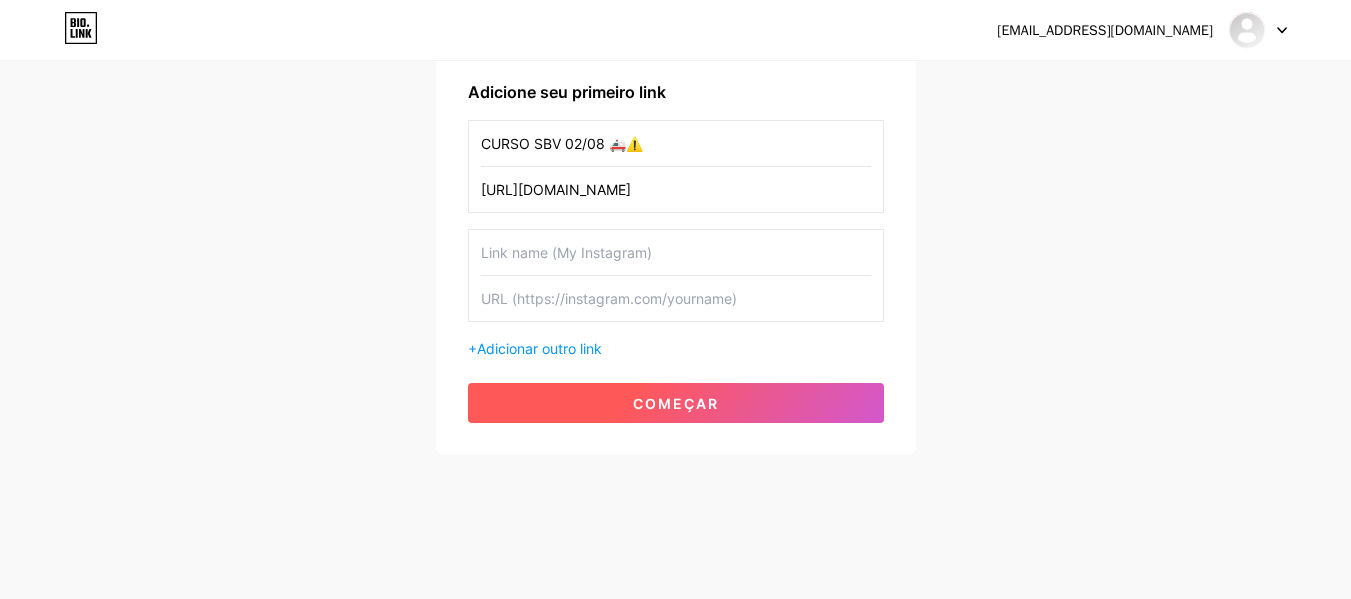 click on "começar" at bounding box center [676, 403] 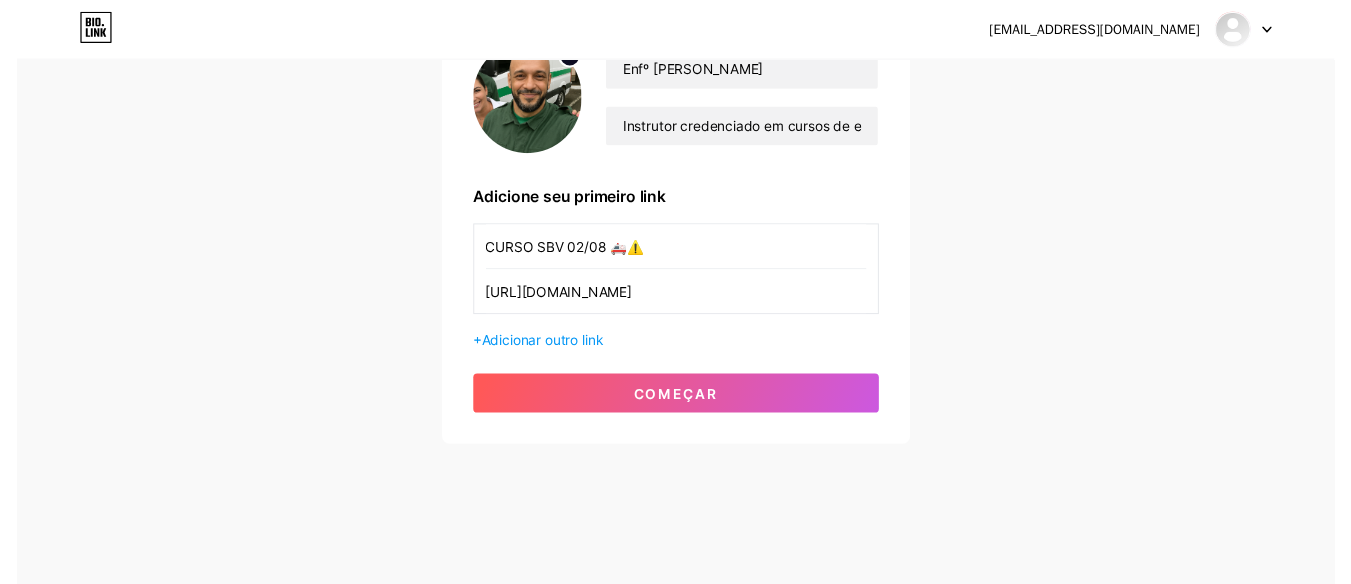 scroll, scrollTop: 0, scrollLeft: 0, axis: both 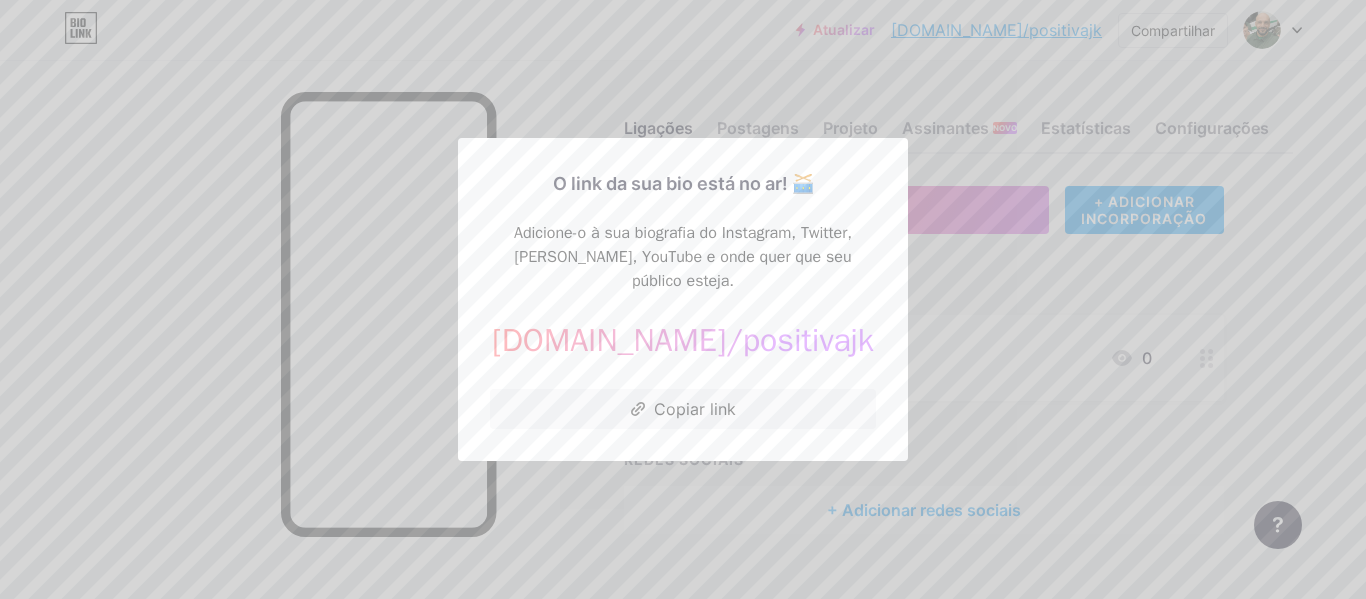click at bounding box center [683, 299] 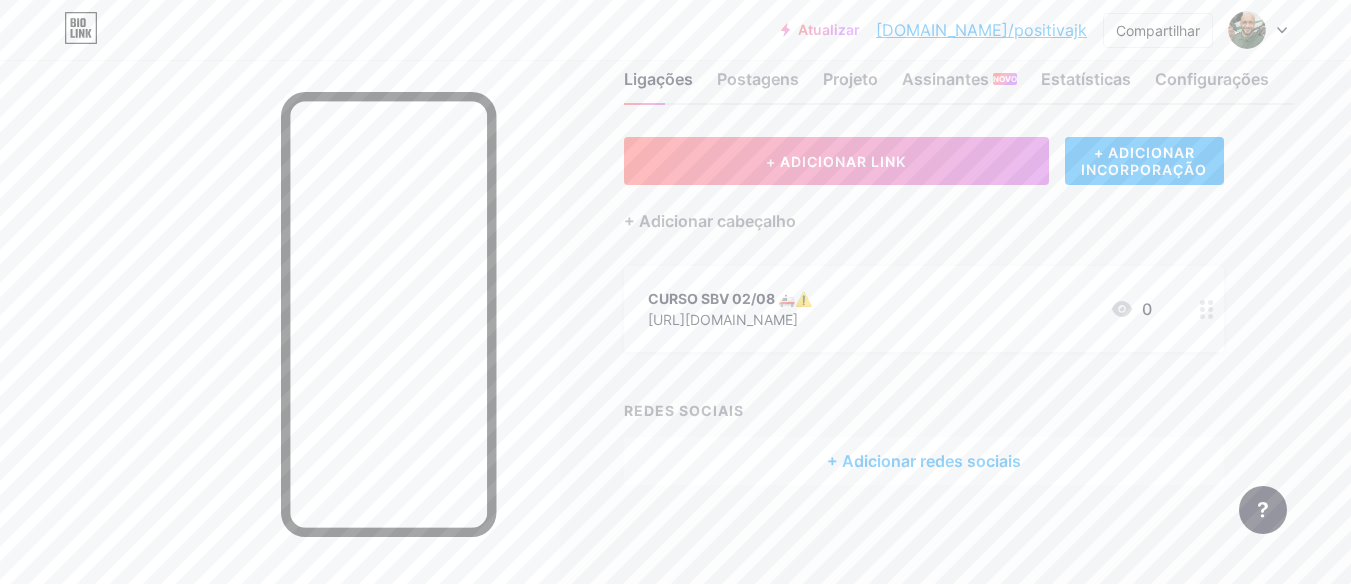 scroll, scrollTop: 0, scrollLeft: 0, axis: both 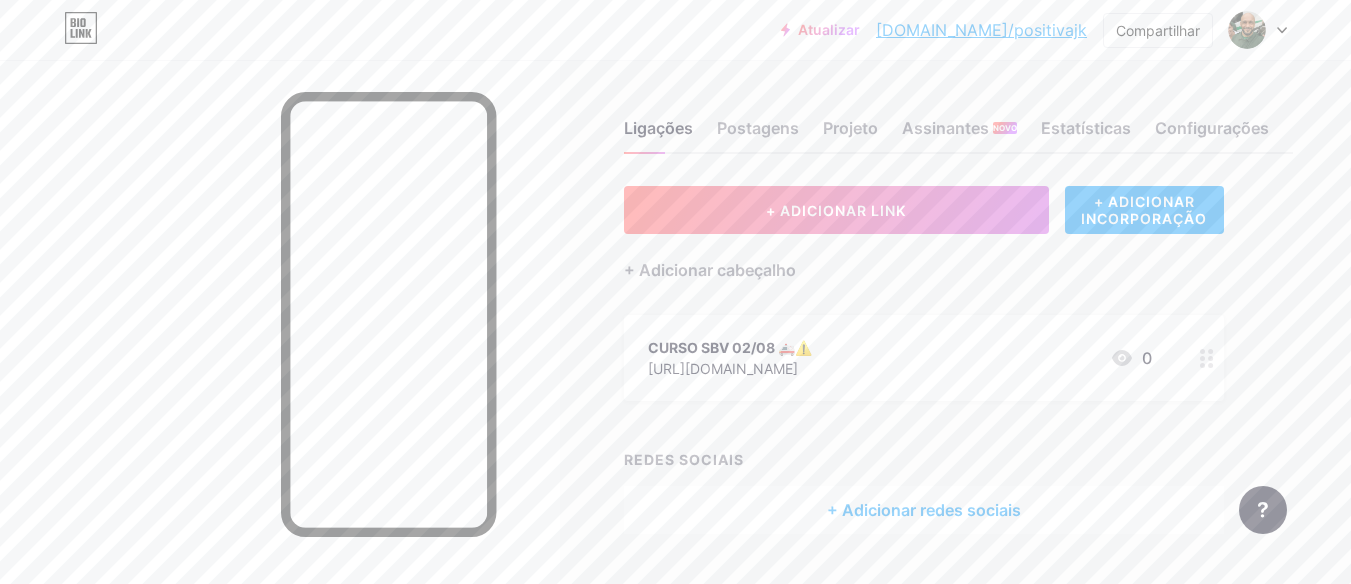 click at bounding box center (1258, 30) 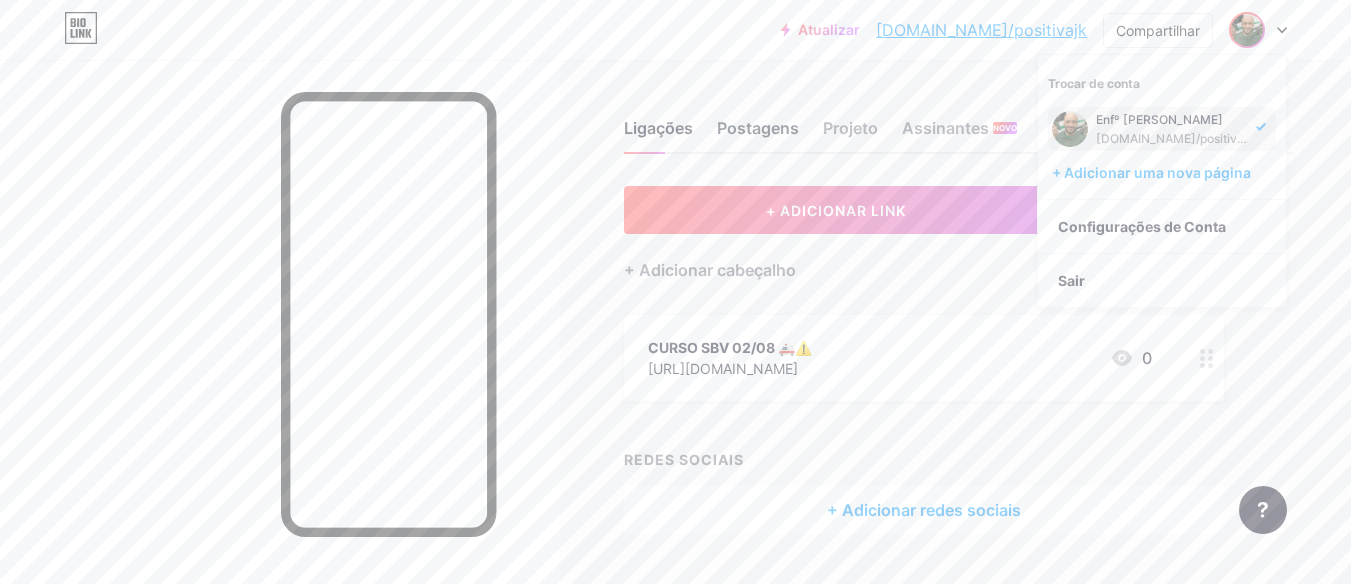 click on "Postagens" at bounding box center [758, 128] 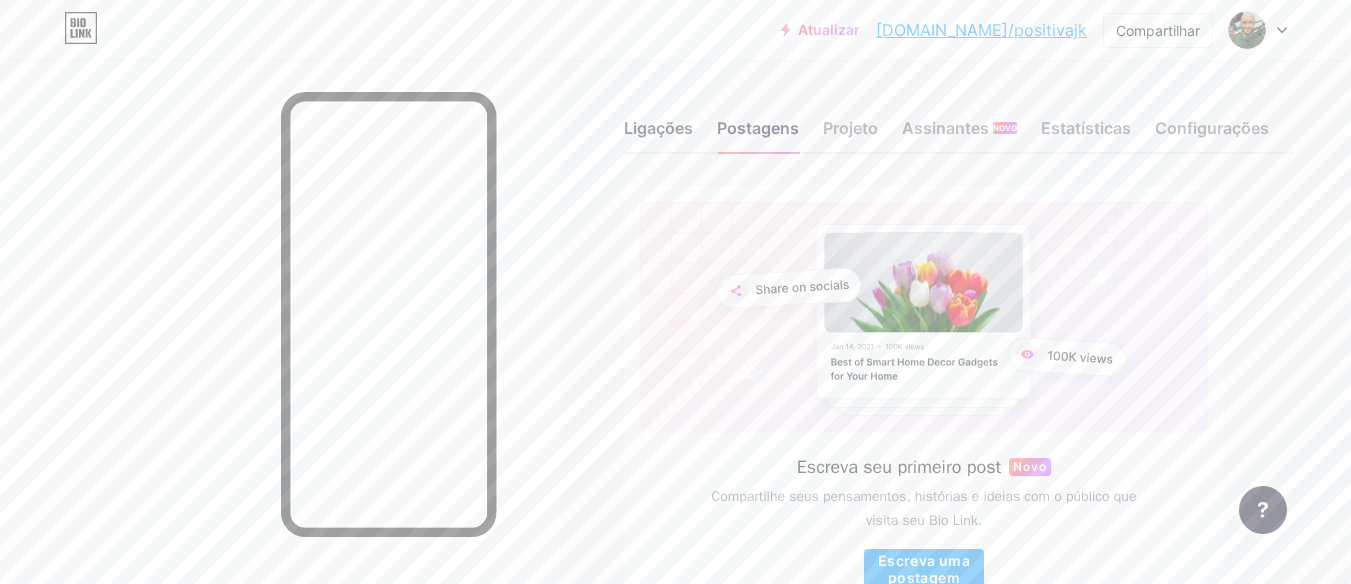 click on "Ligações" at bounding box center (658, 134) 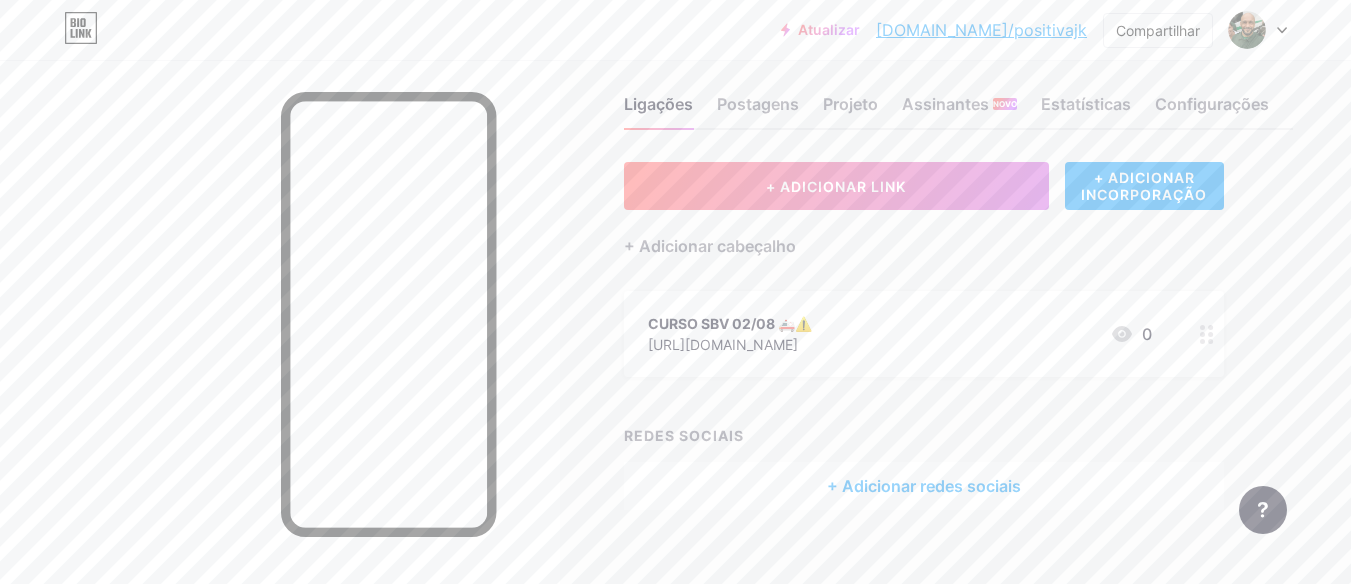 scroll, scrollTop: 0, scrollLeft: 0, axis: both 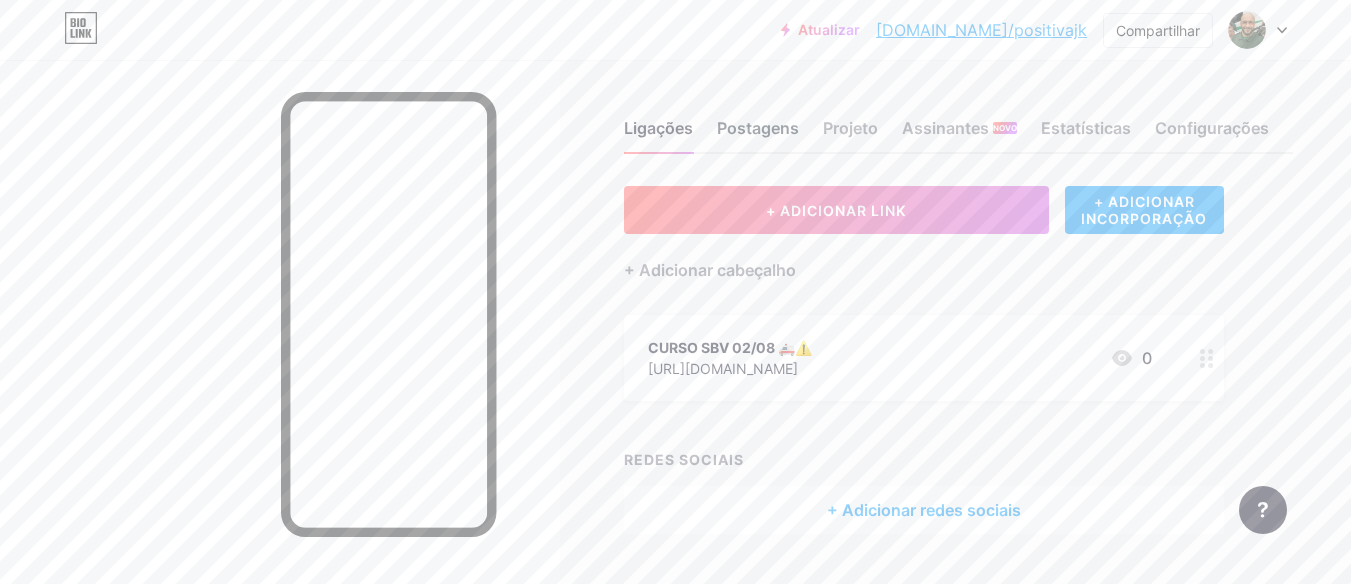 click on "Postagens" at bounding box center [758, 128] 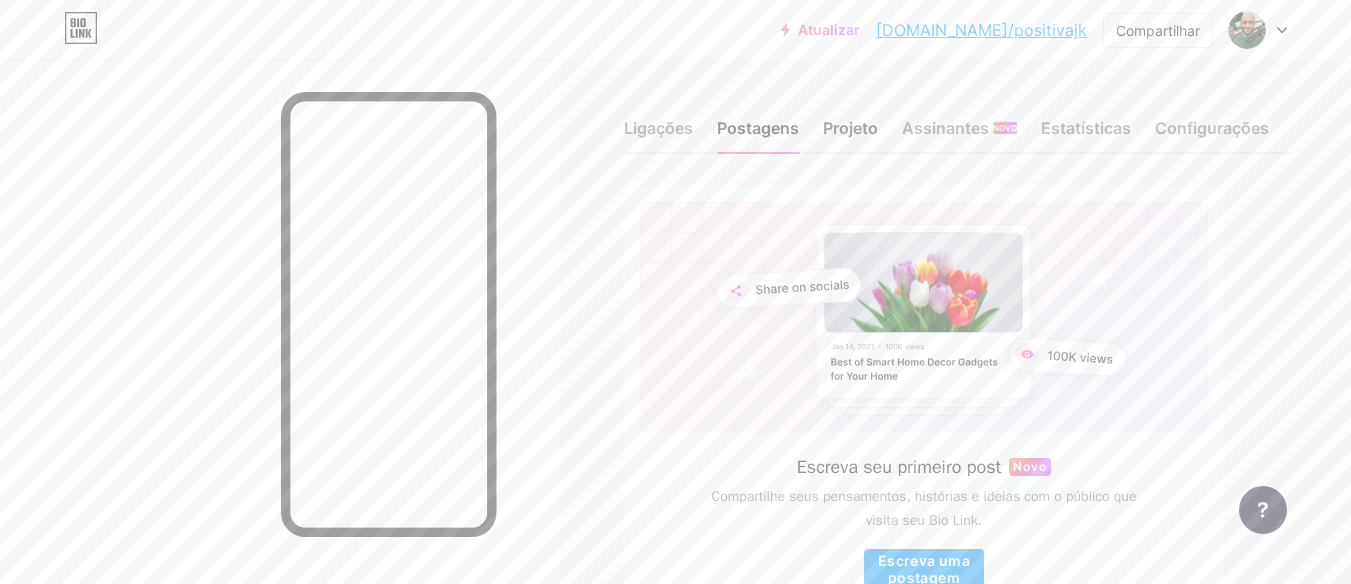 click on "Projeto" at bounding box center [850, 128] 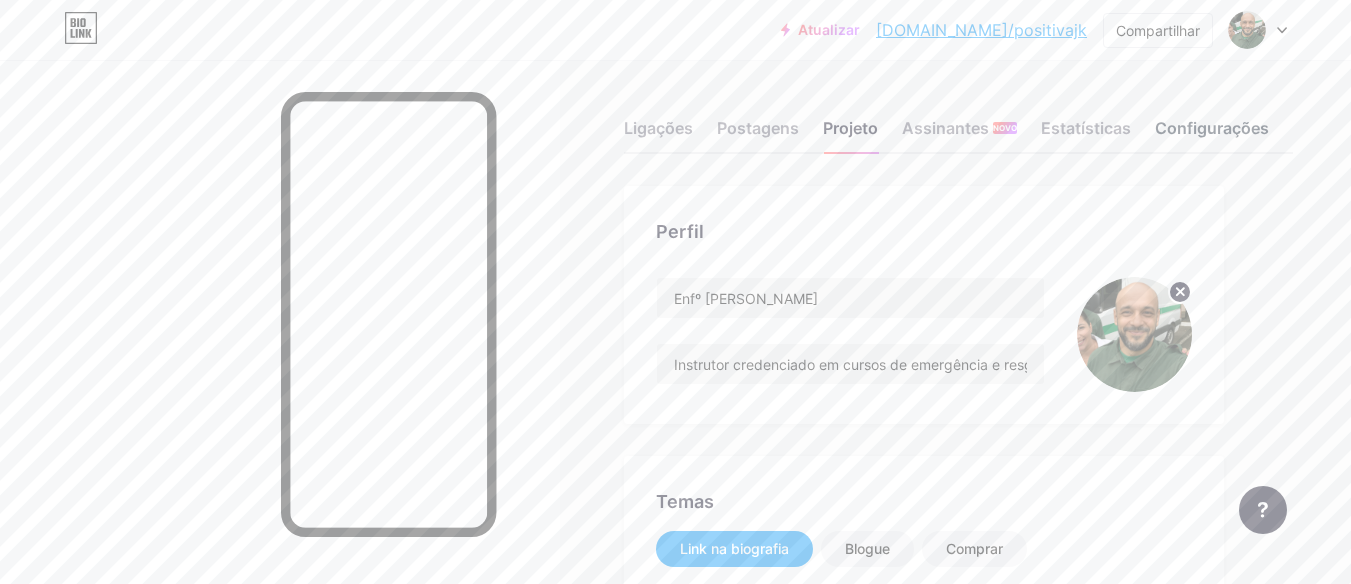 click on "Configurações" at bounding box center [1212, 128] 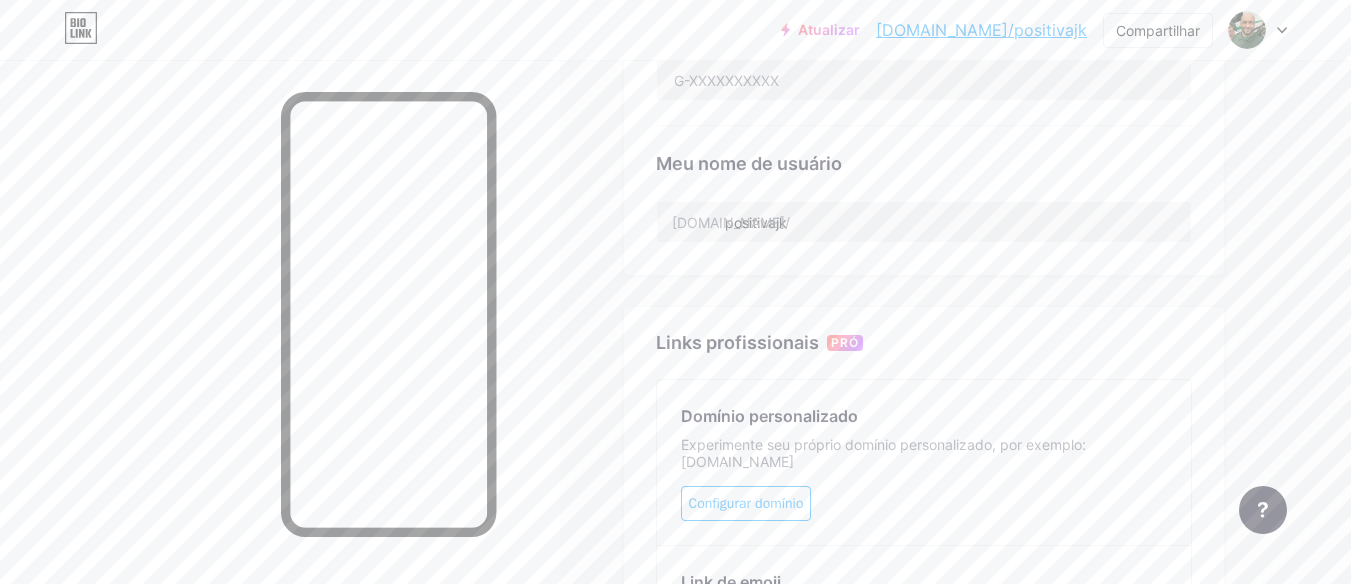 scroll, scrollTop: 800, scrollLeft: 0, axis: vertical 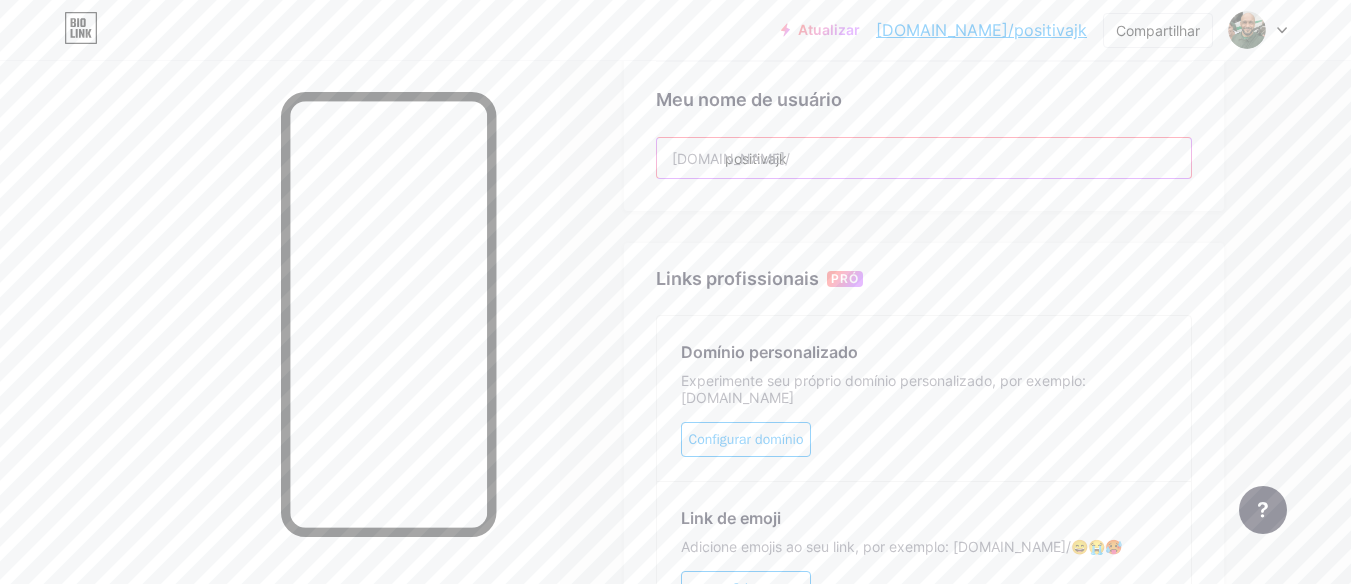 drag, startPoint x: 833, startPoint y: 162, endPoint x: 726, endPoint y: 161, distance: 107.00467 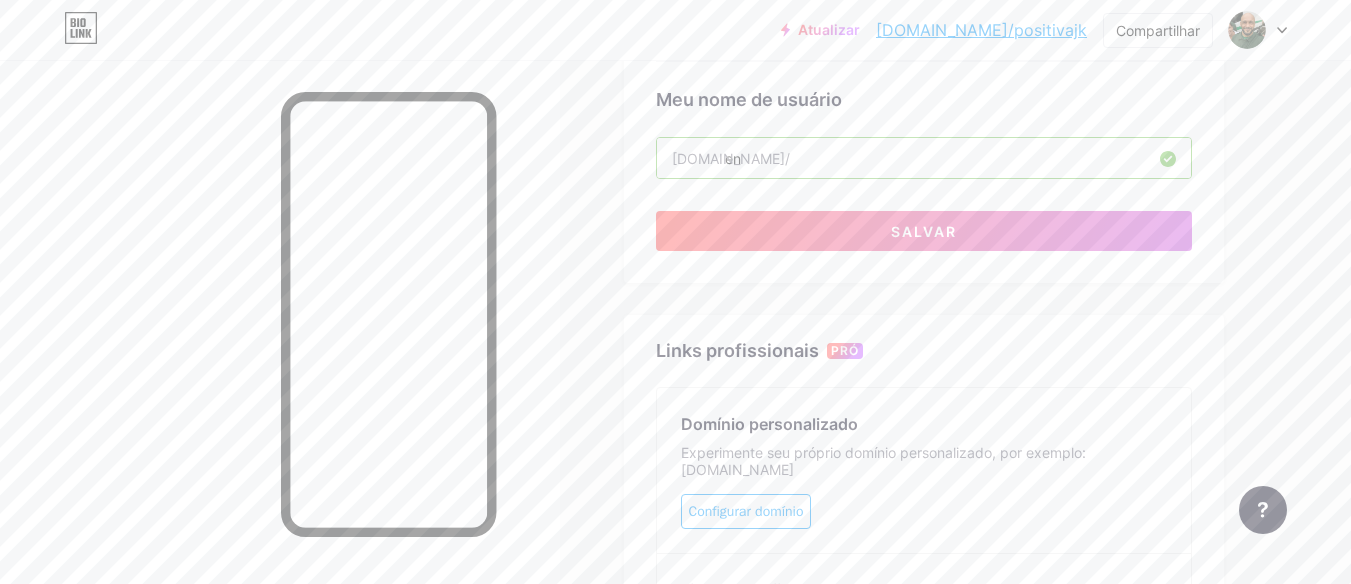 type on "e" 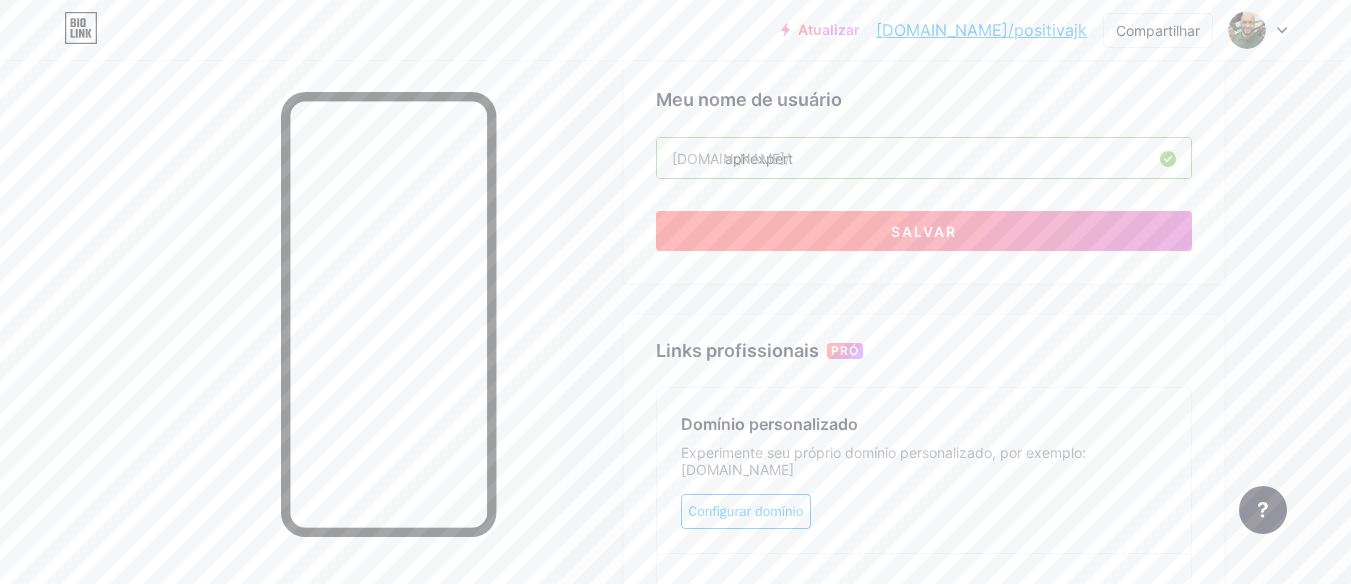 type on "aphexpert" 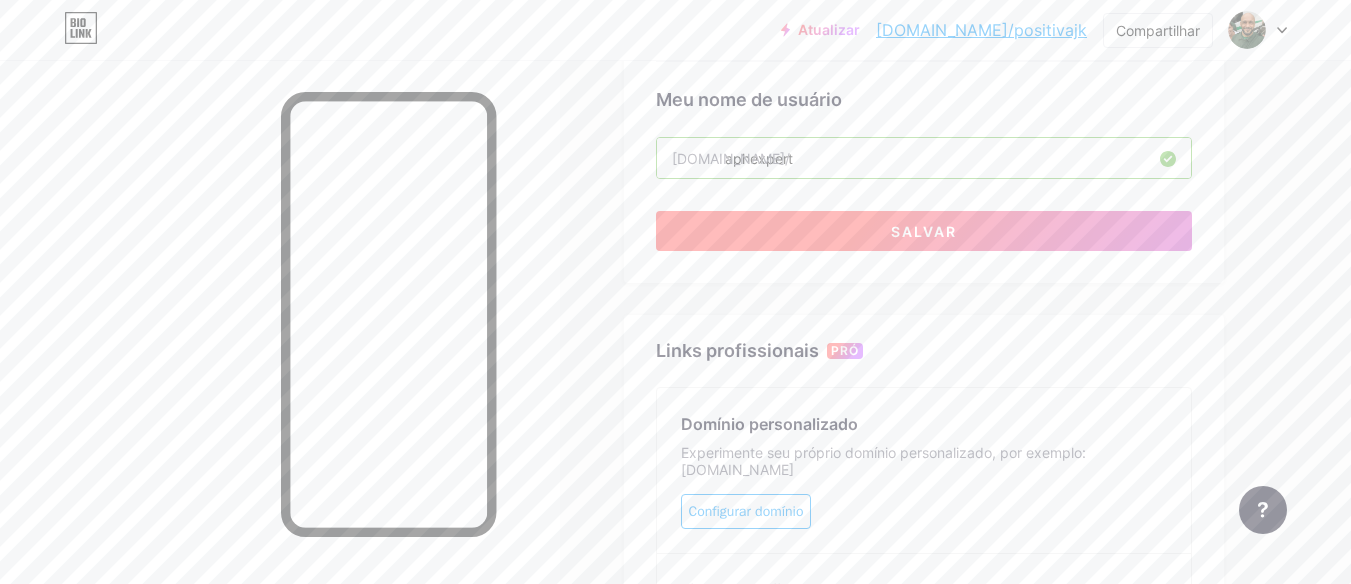 click on "Salvar" at bounding box center (924, 231) 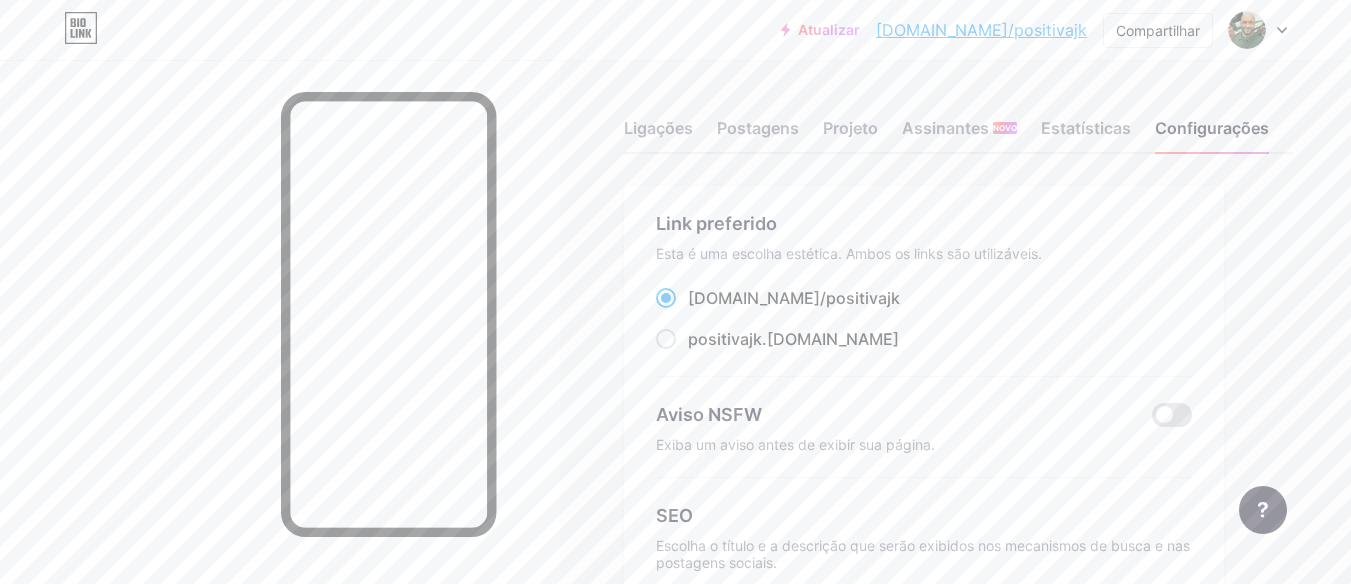 scroll, scrollTop: 100, scrollLeft: 0, axis: vertical 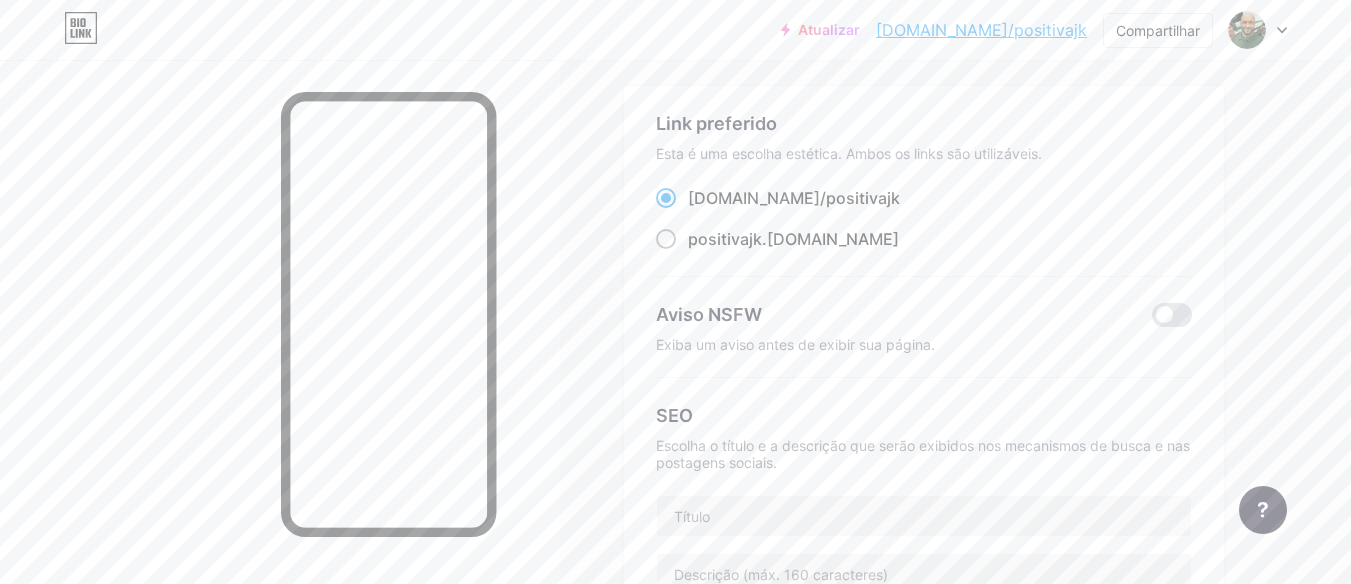 click on "positivajk  .bio.link" at bounding box center (793, 239) 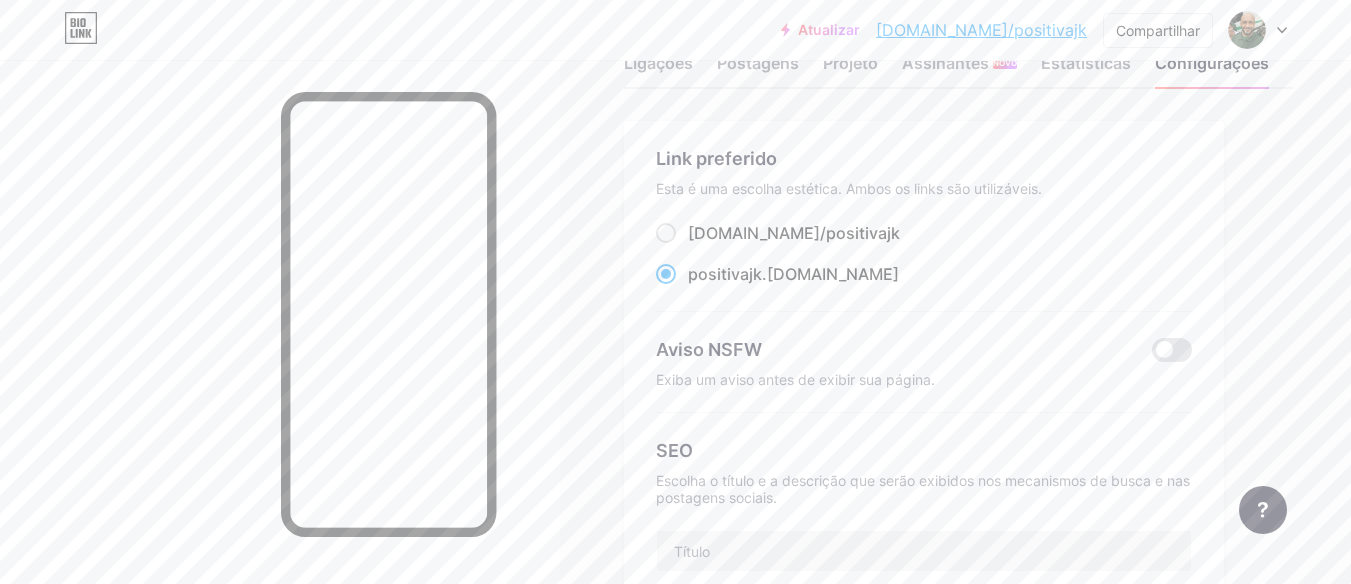 scroll, scrollTop: 100, scrollLeft: 0, axis: vertical 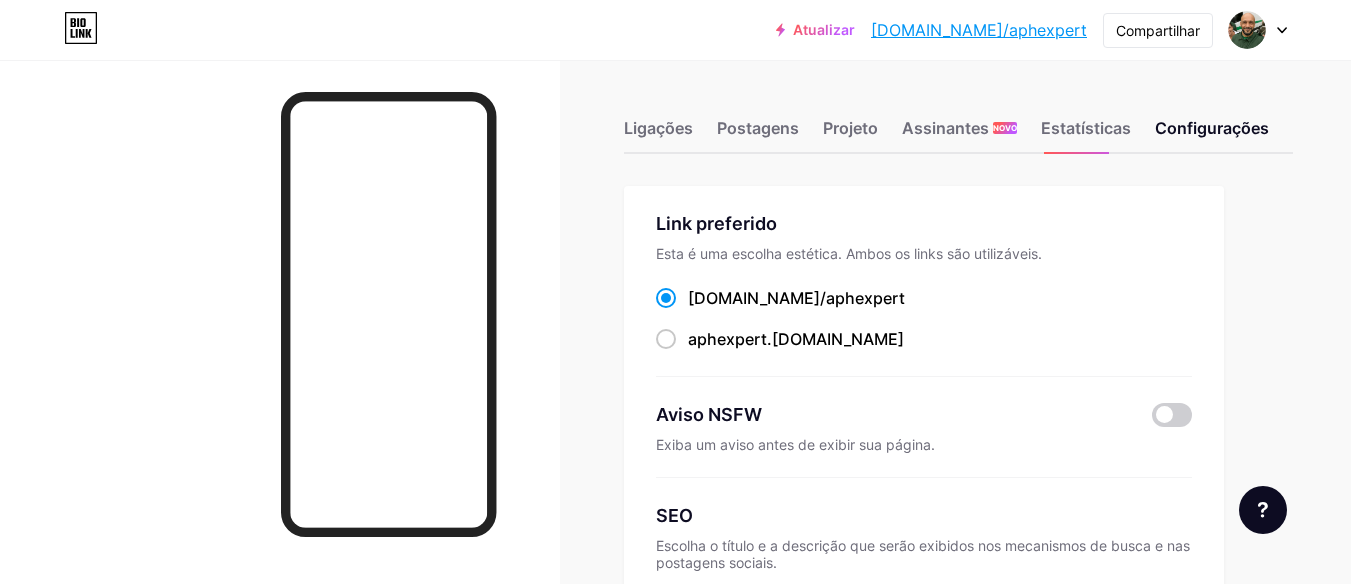 click on "[DOMAIN_NAME]/  aphexpert" at bounding box center (924, 298) 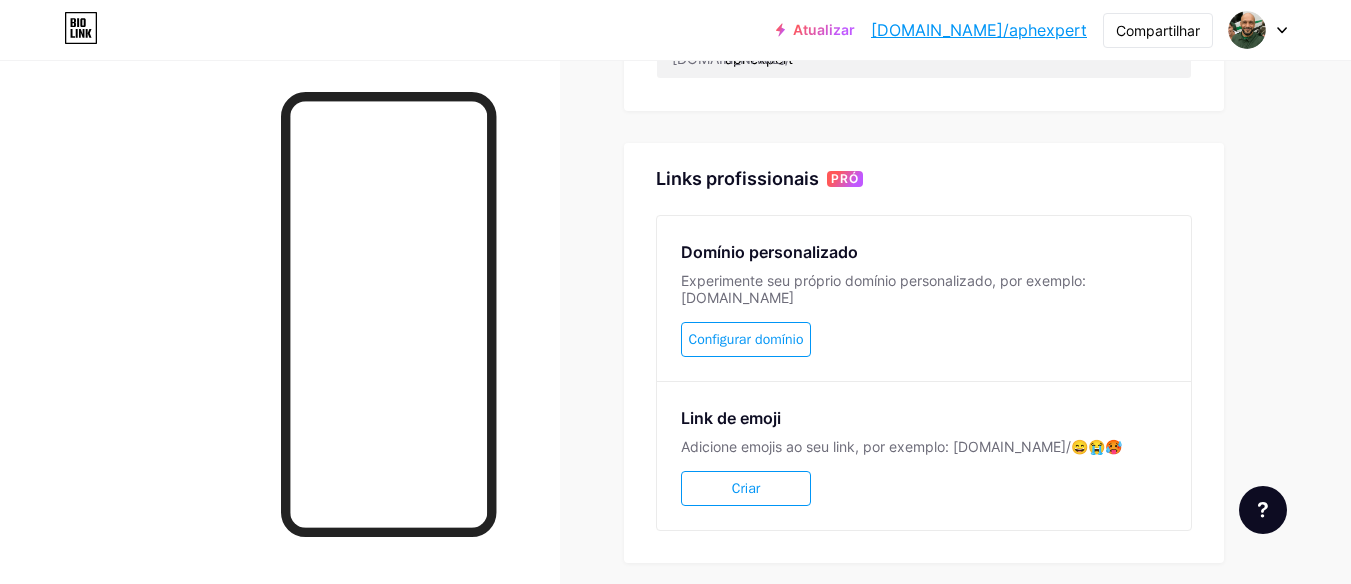 scroll, scrollTop: 700, scrollLeft: 0, axis: vertical 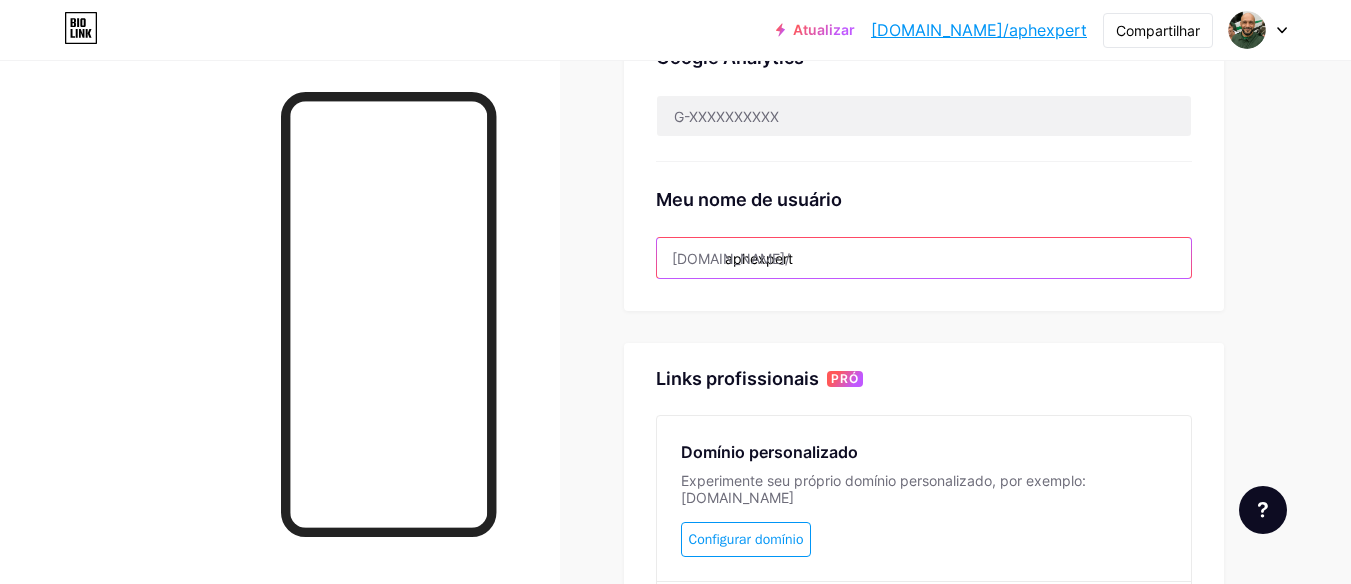 drag, startPoint x: 830, startPoint y: 262, endPoint x: 667, endPoint y: 257, distance: 163.07668 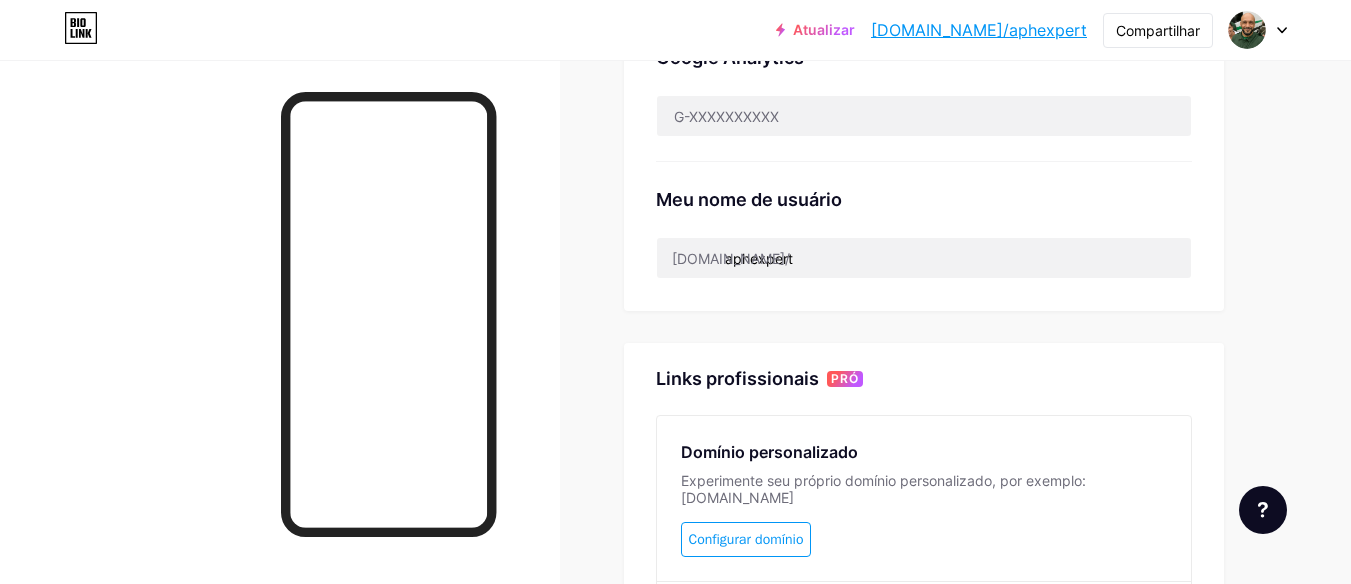click on "[DOMAIN_NAME]/" at bounding box center [731, 258] 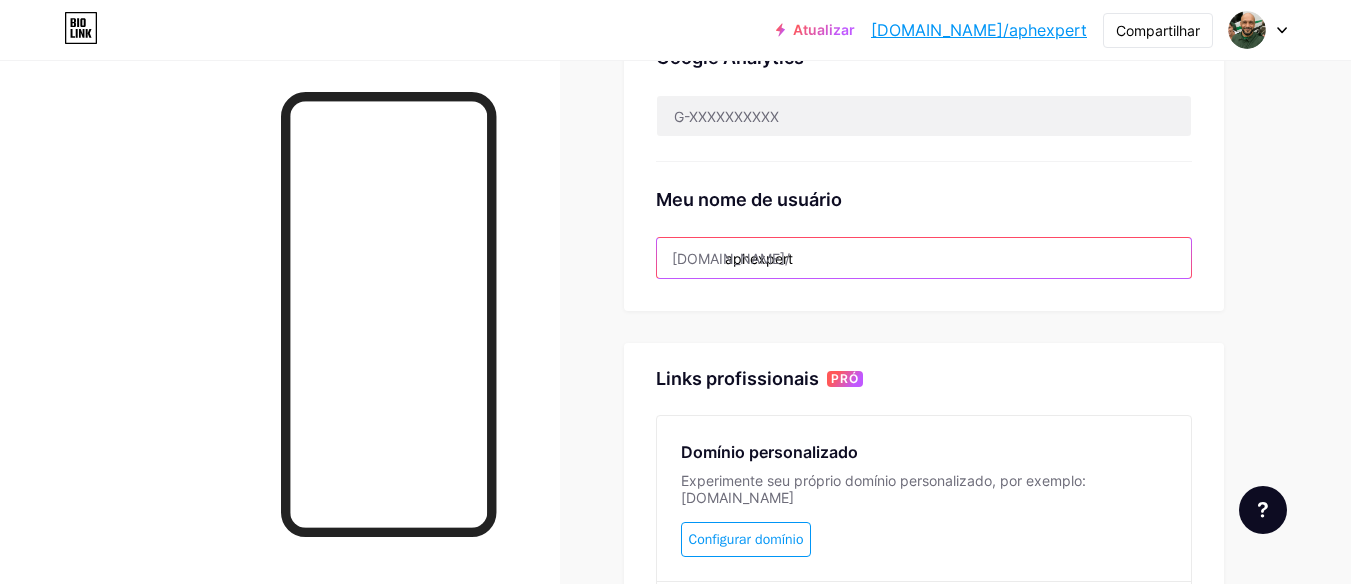drag, startPoint x: 662, startPoint y: 258, endPoint x: 743, endPoint y: 257, distance: 81.00617 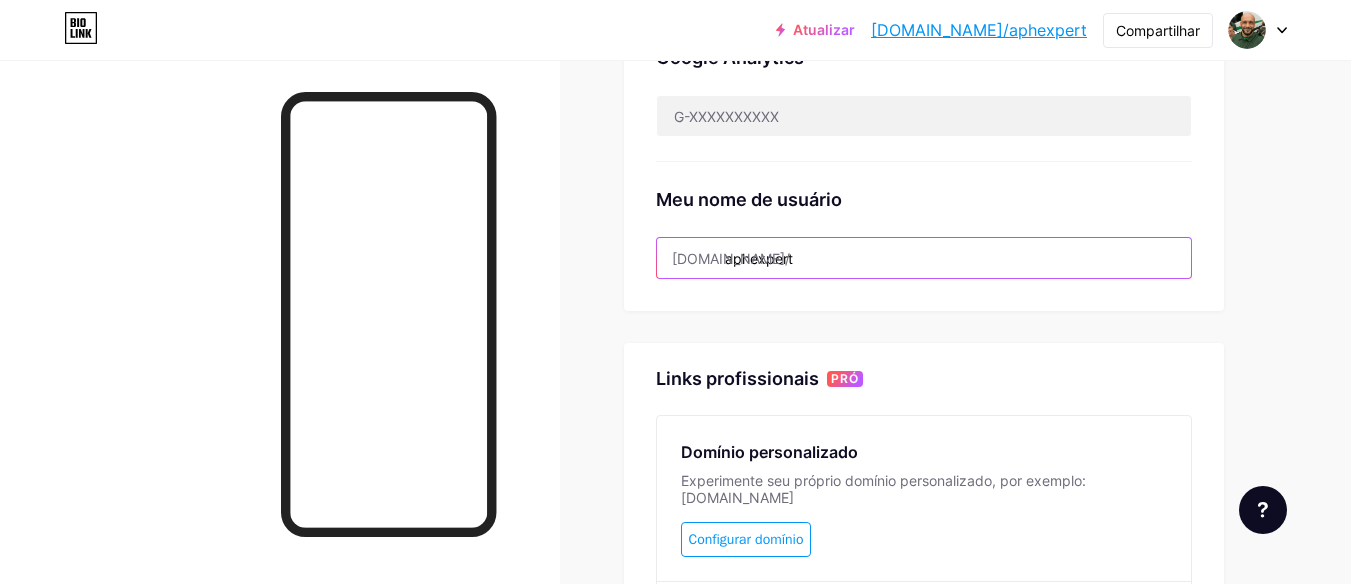 drag, startPoint x: 827, startPoint y: 260, endPoint x: 658, endPoint y: 259, distance: 169.00296 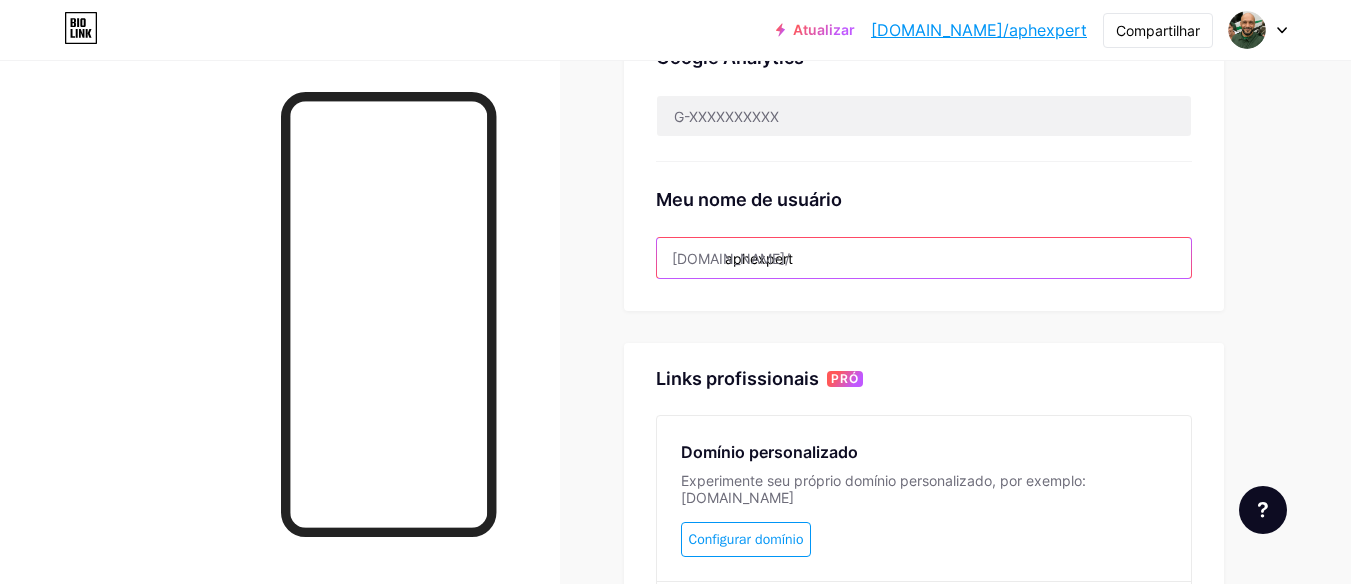 click on "Link preferido   Esta é uma escolha estética. Ambos os links são utilizáveis.
[DOMAIN_NAME]/  aphexpert       aphexpert  .[DOMAIN_NAME]
Aviso NSFW       Exiba um aviso antes de exibir sua página.     SEO   Escolha o título e a descrição que serão exibidos nos mecanismos de busca e nas postagens sociais.           Google Analytics       Meu nome de usuário   [DOMAIN_NAME]/   aphexpert" at bounding box center (924, -102) 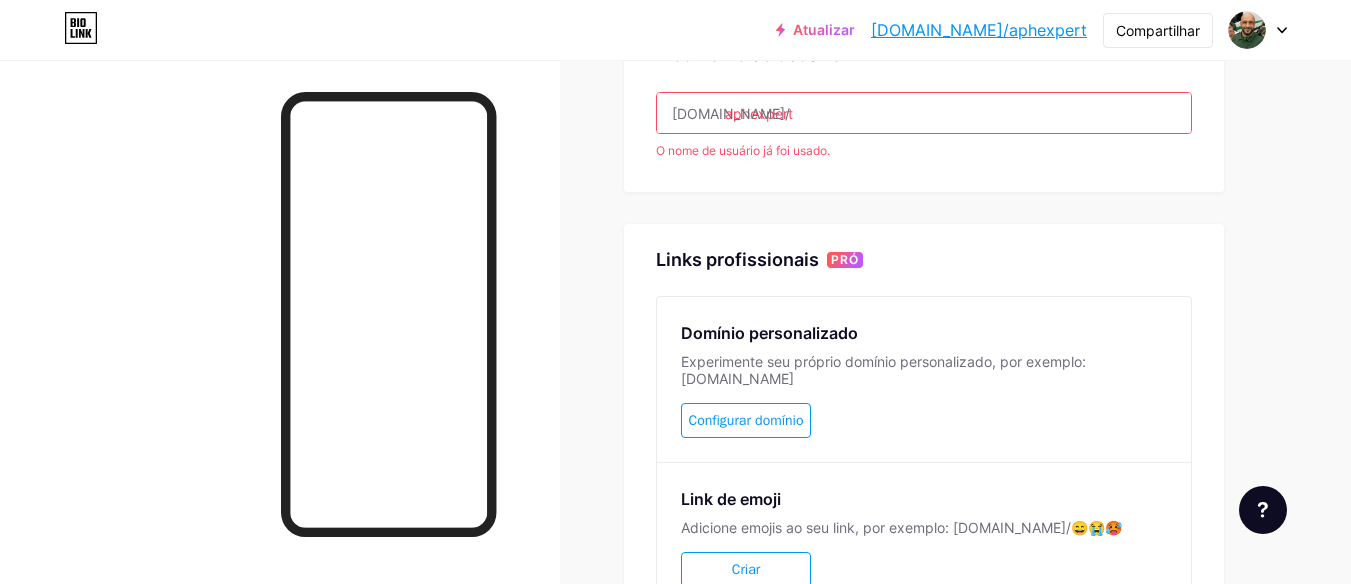 scroll, scrollTop: 1000, scrollLeft: 0, axis: vertical 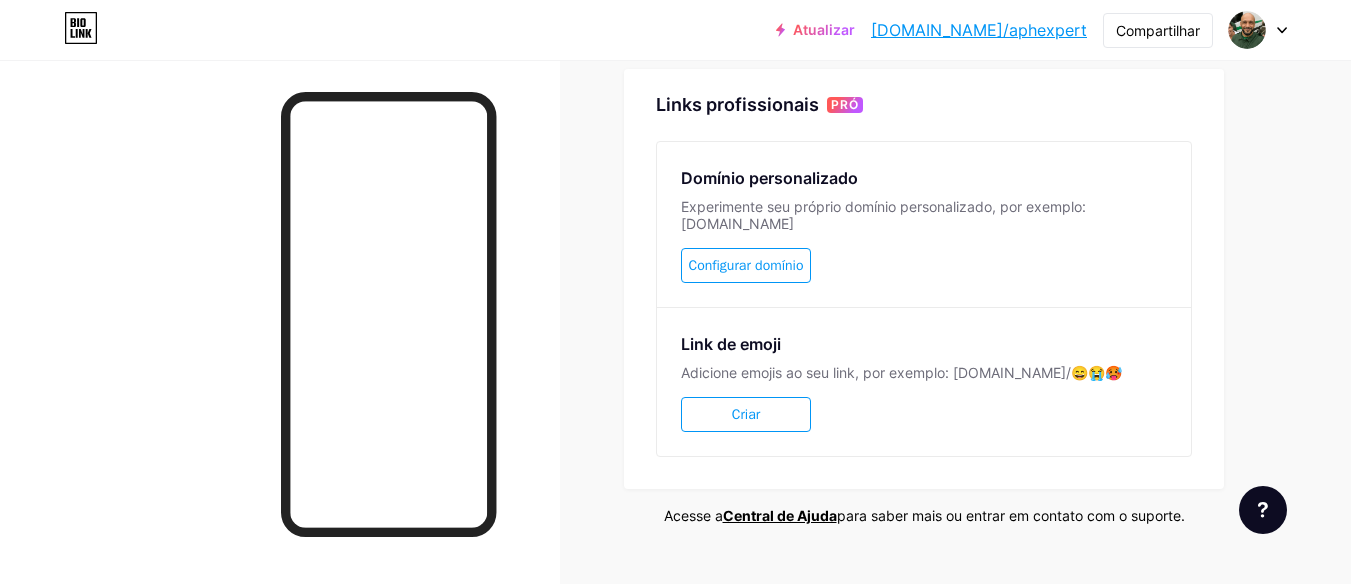 click on "Links profissionais   PRÓ   Domínio personalizado   Experimente seu próprio domínio personalizado, por exemplo: [DOMAIN_NAME]   Configurar domínio             Link de emoji   Adicione emojis ao seu link, por exemplo: [DOMAIN_NAME]/😄😭🥵   Criar" at bounding box center [924, 279] 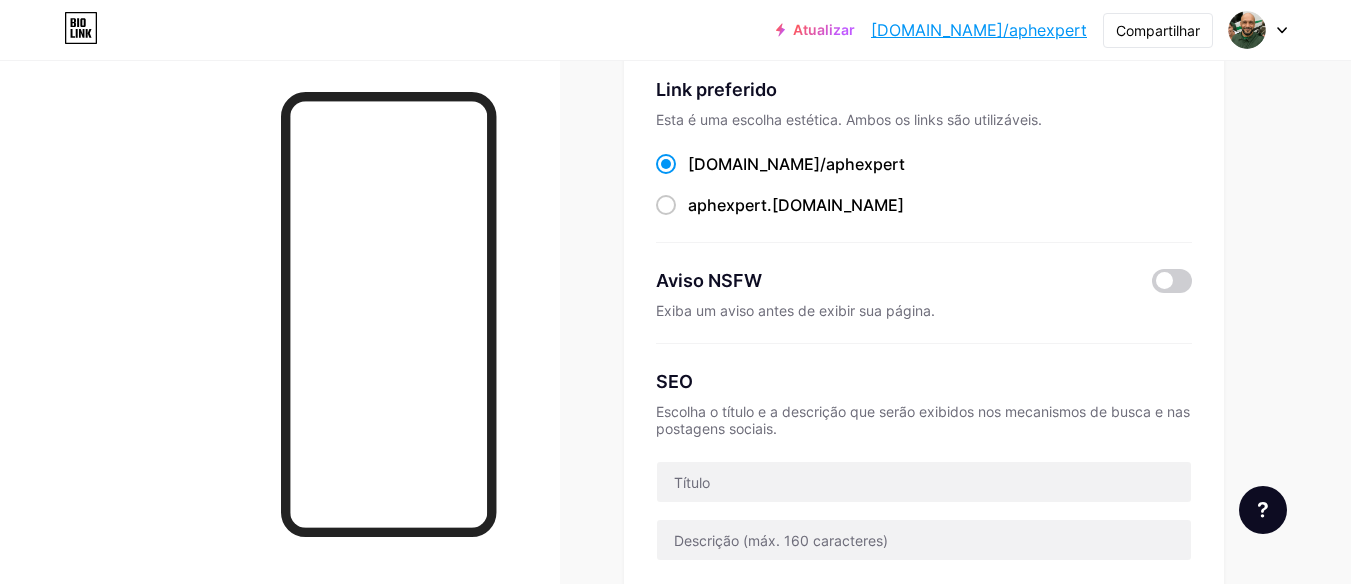 scroll, scrollTop: 0, scrollLeft: 0, axis: both 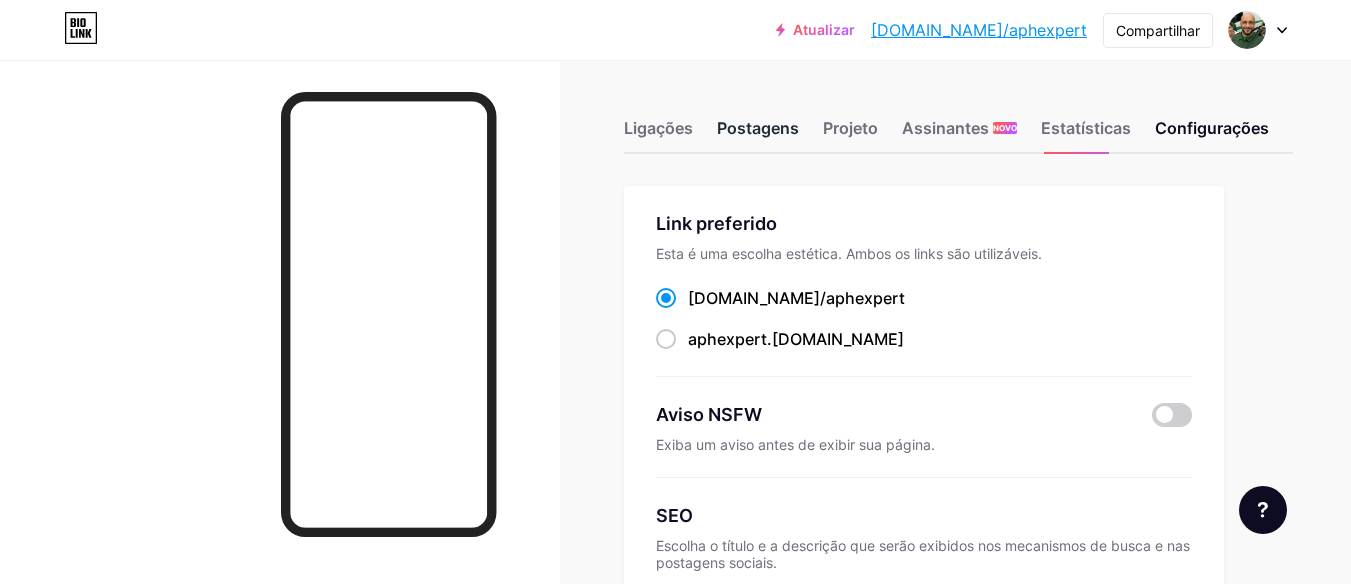 click on "Postagens" at bounding box center [758, 128] 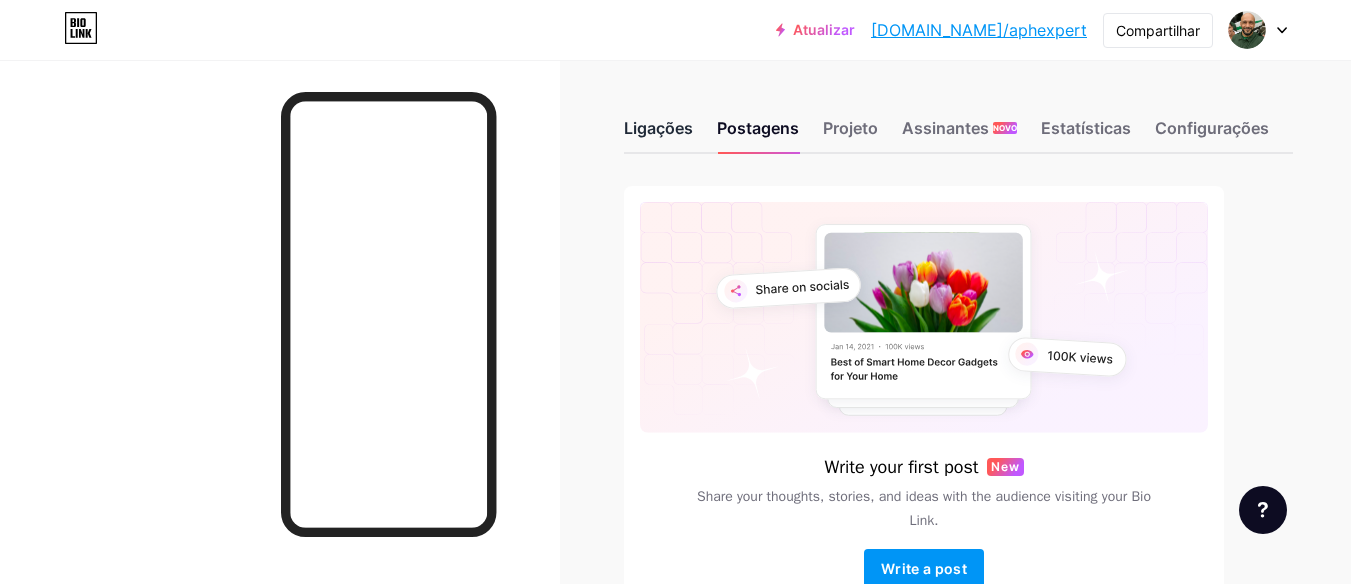 click on "Ligações" at bounding box center (658, 134) 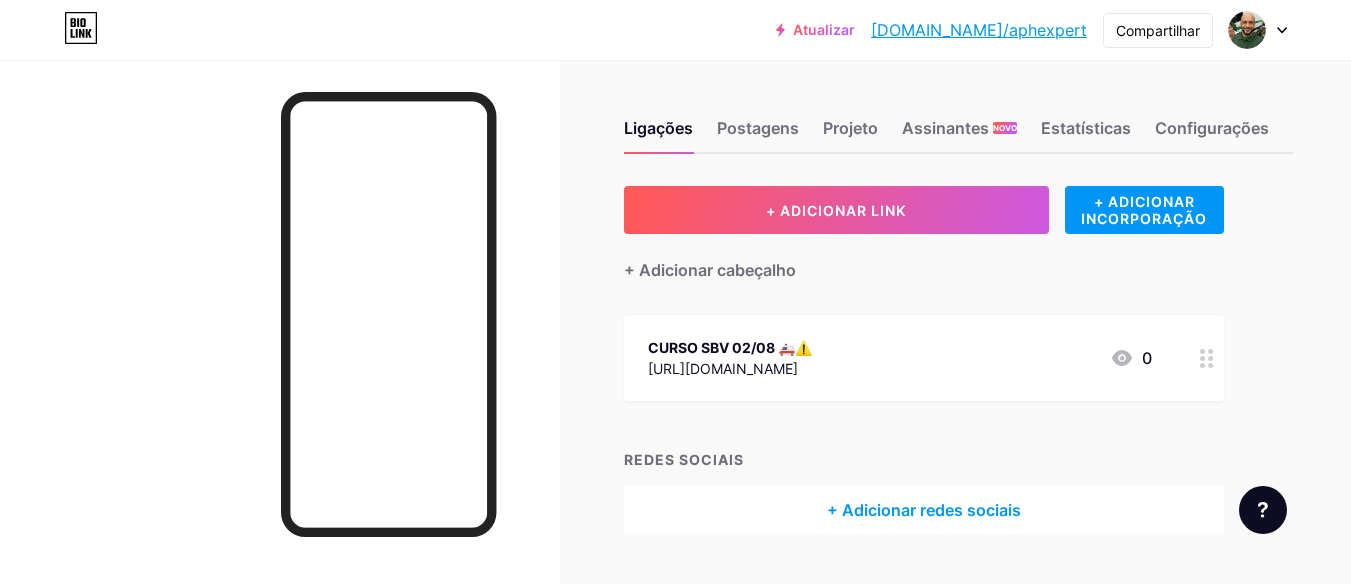 click on "Ligações
Postagens
Projeto
Assinantes
NOVO
Estatísticas
Configurações" at bounding box center [958, 119] 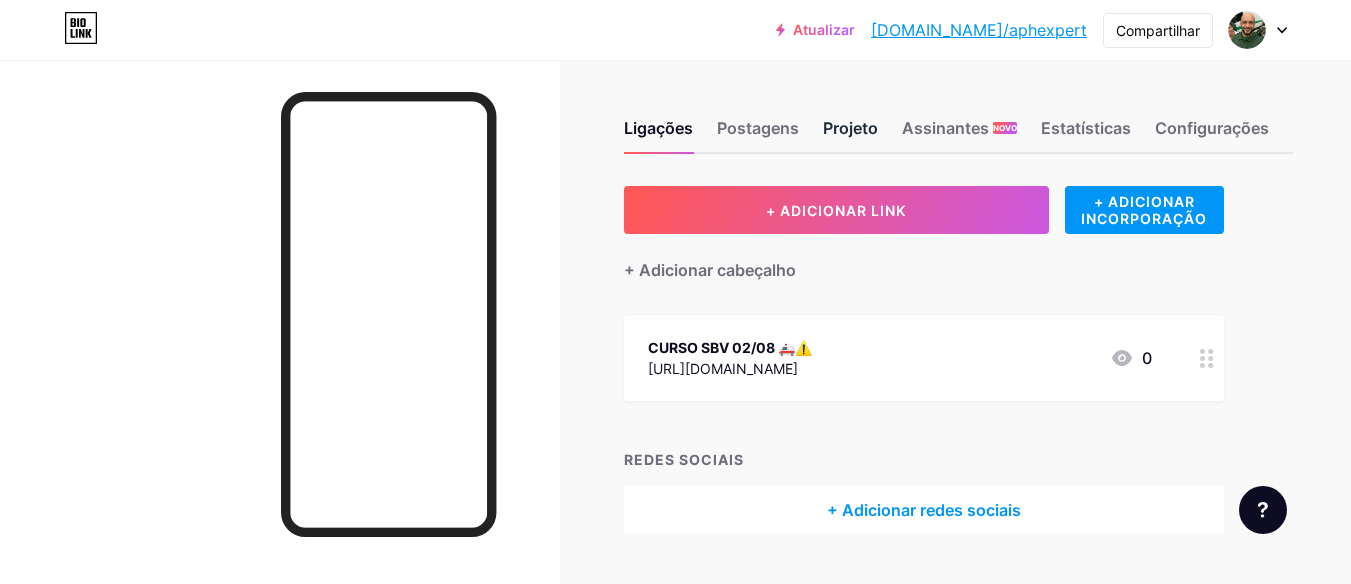 click on "Projeto" at bounding box center [850, 128] 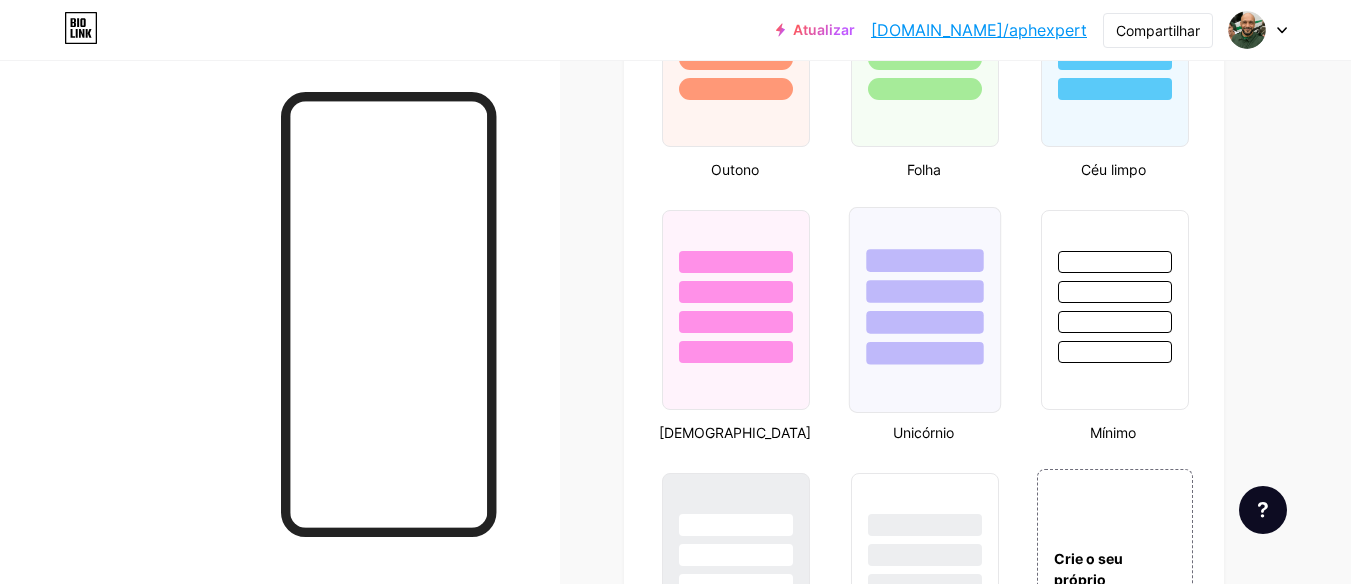 scroll, scrollTop: 2000, scrollLeft: 0, axis: vertical 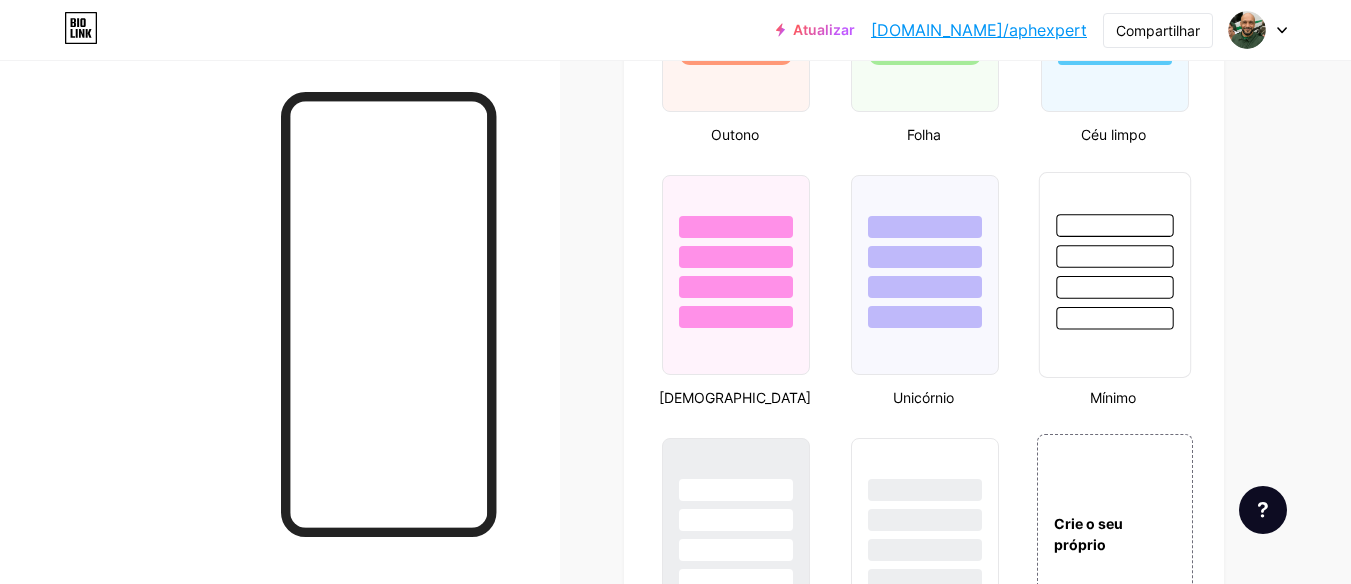 click at bounding box center [1114, 287] 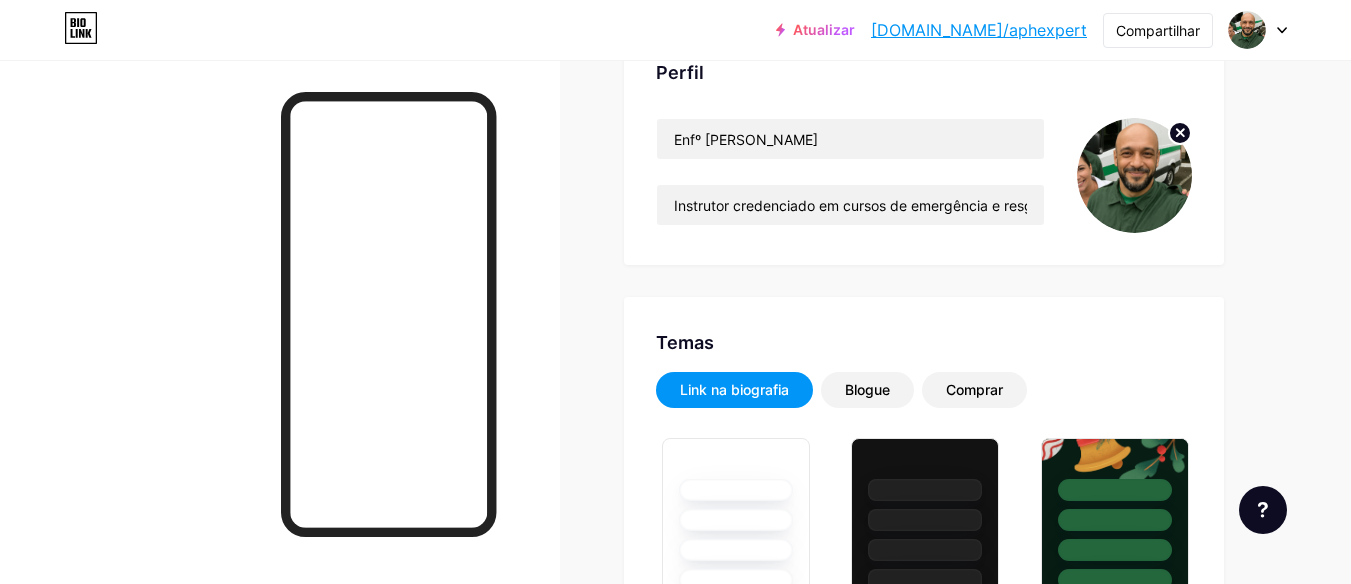 scroll, scrollTop: 400, scrollLeft: 0, axis: vertical 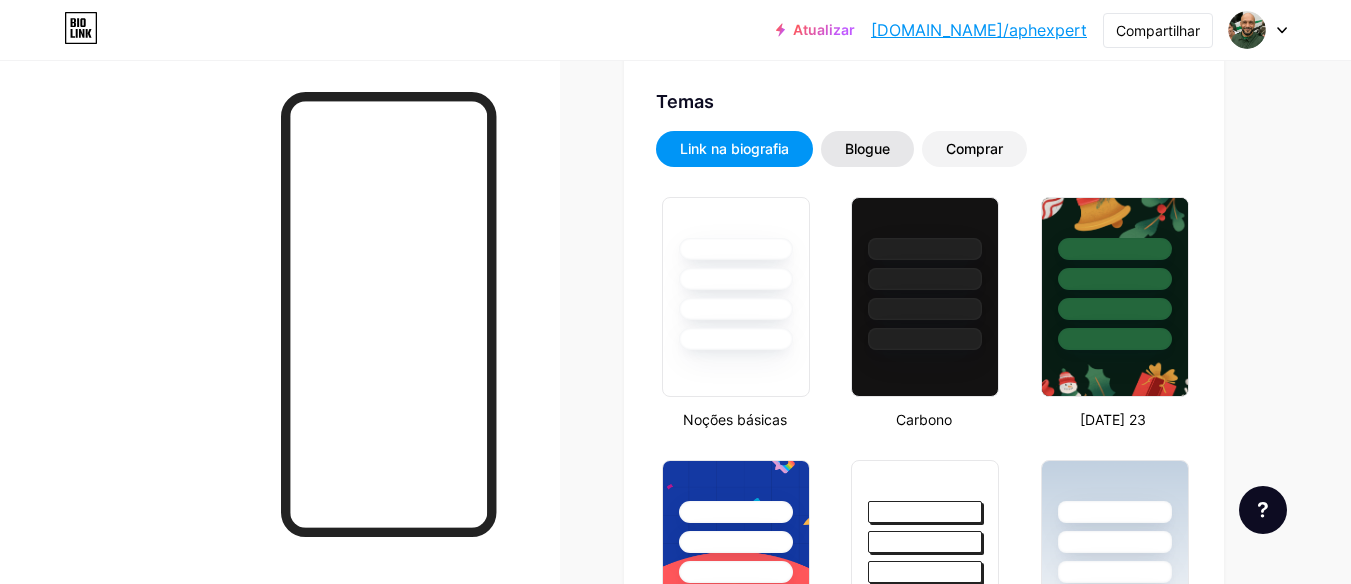 click on "Blogue" at bounding box center [867, 148] 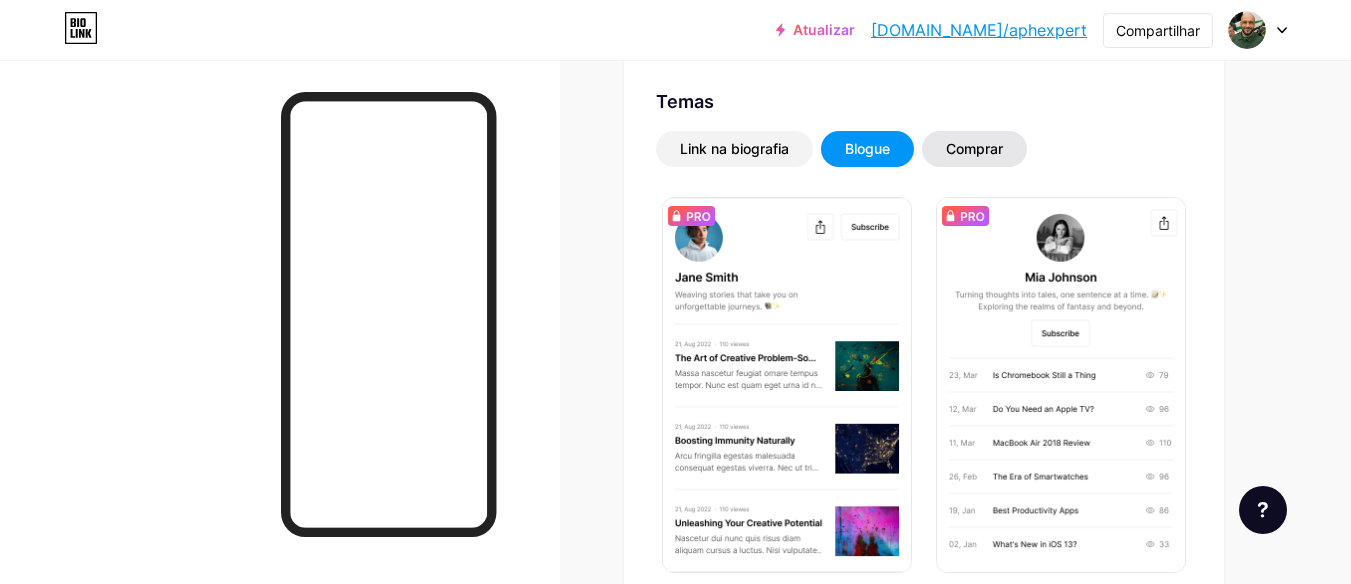 click on "Comprar" at bounding box center [974, 149] 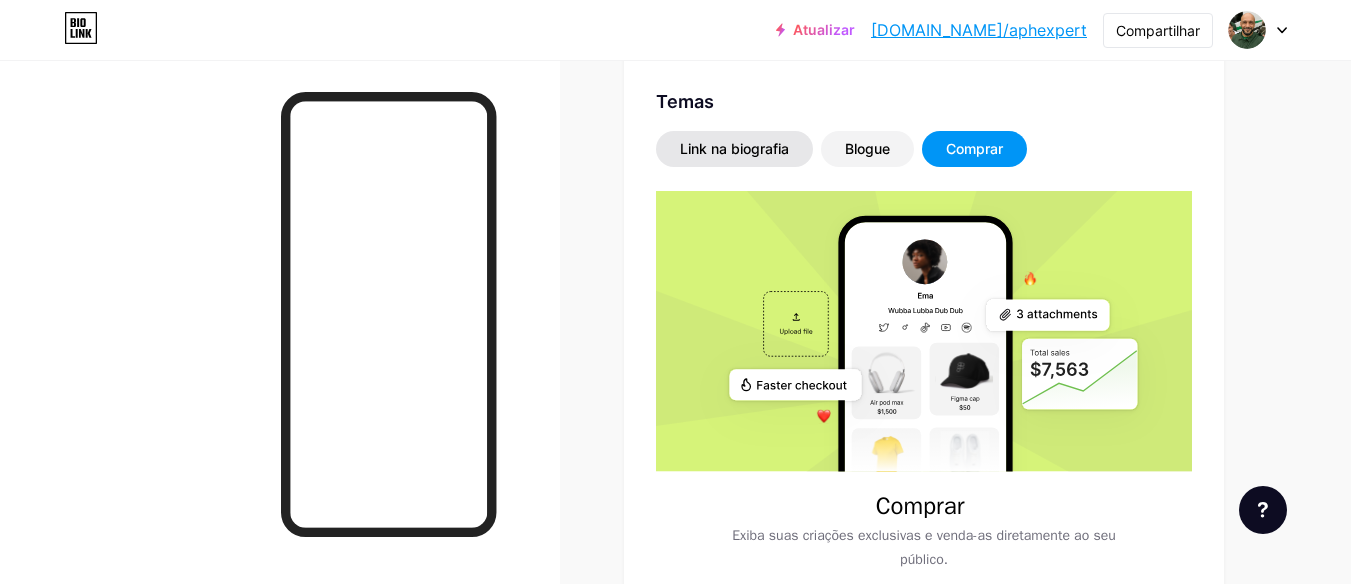 click on "Link na biografia" at bounding box center [734, 149] 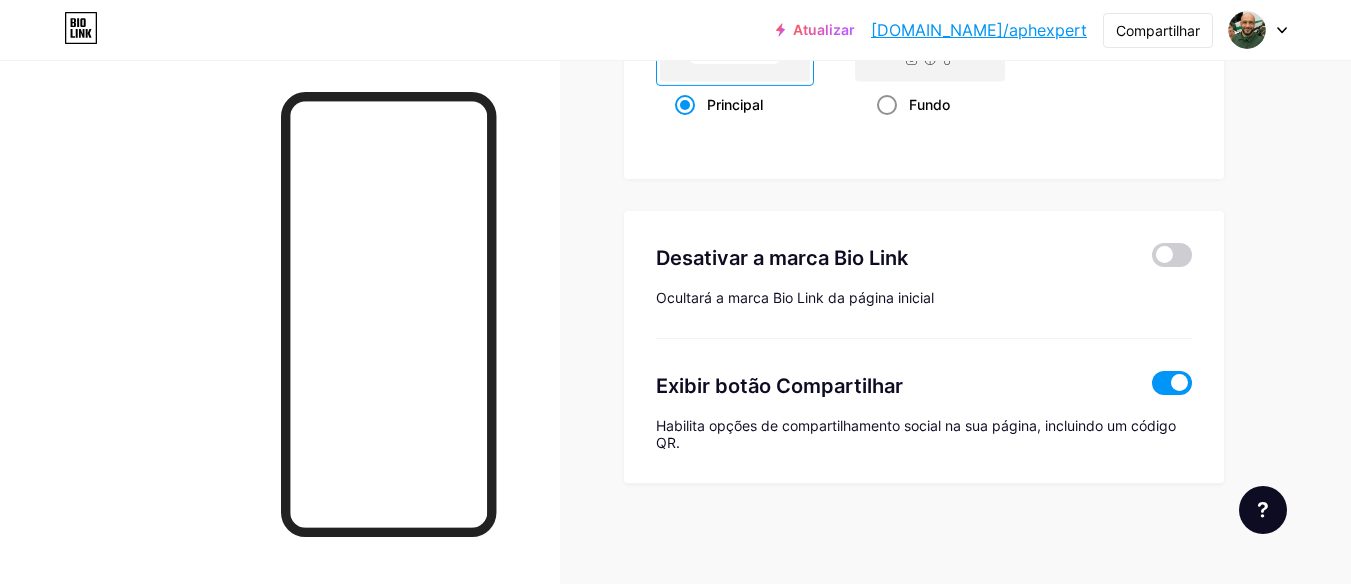 scroll, scrollTop: 2851, scrollLeft: 0, axis: vertical 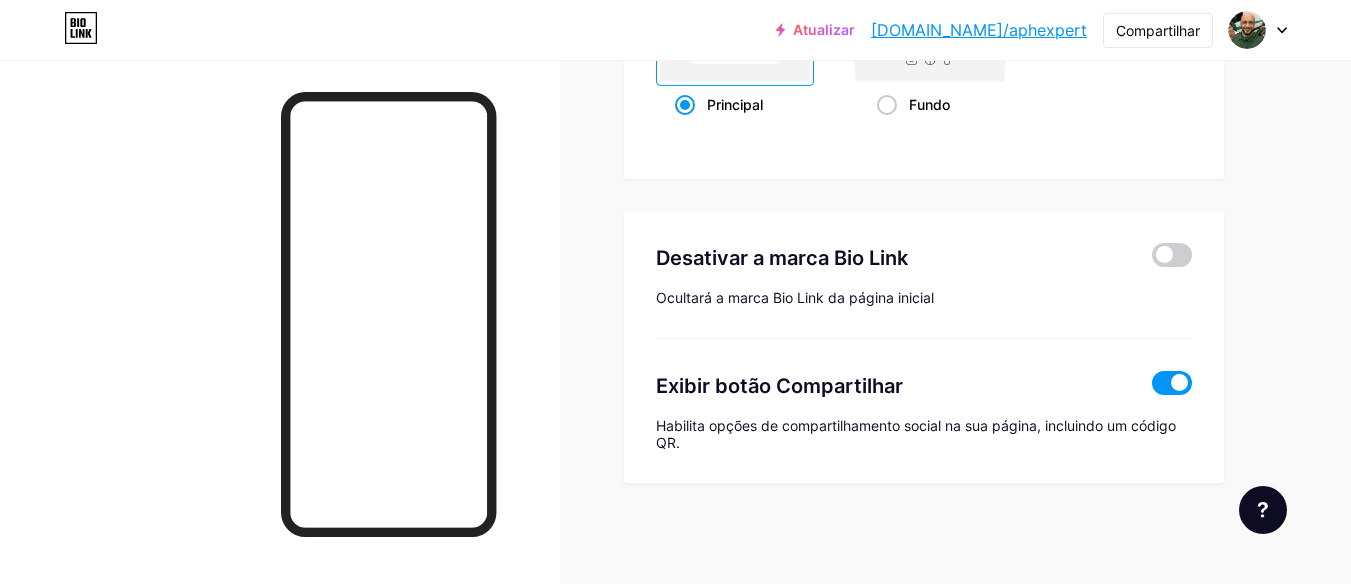 click at bounding box center [1172, 258] 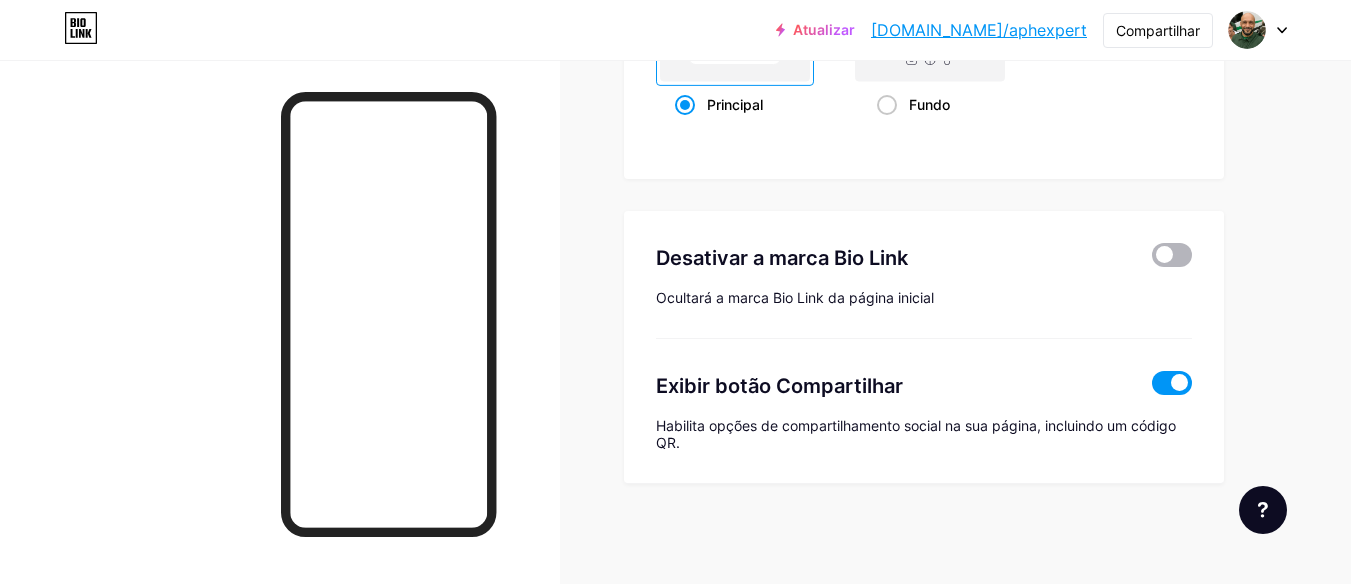 click at bounding box center [1172, 255] 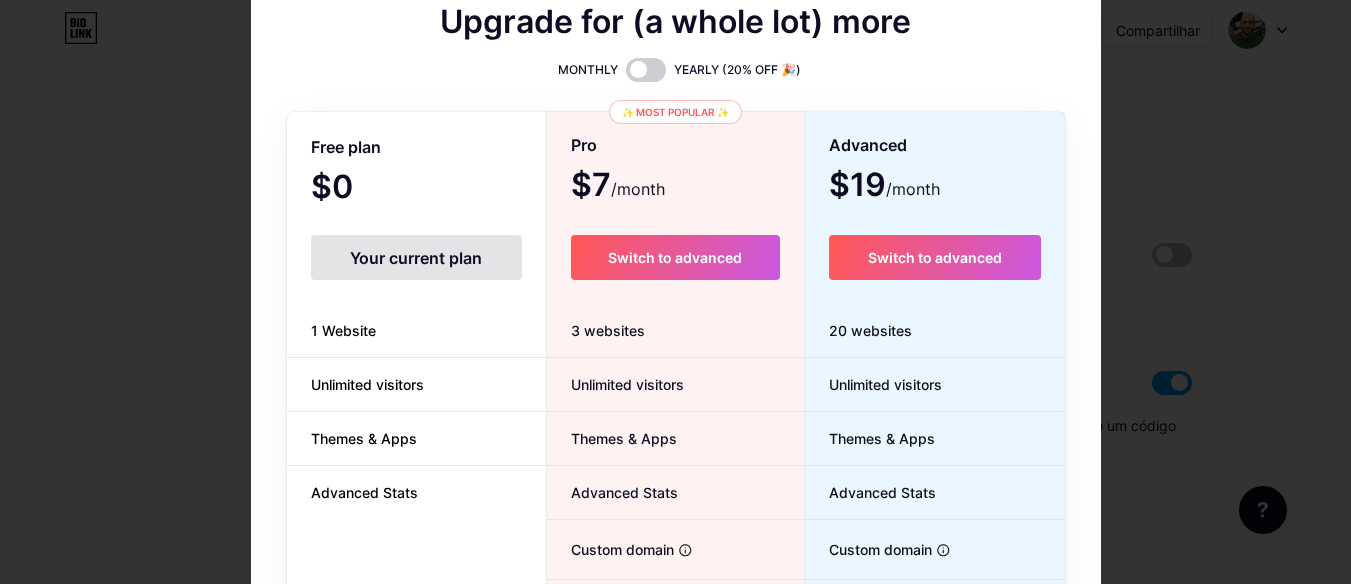 scroll, scrollTop: 2836, scrollLeft: 0, axis: vertical 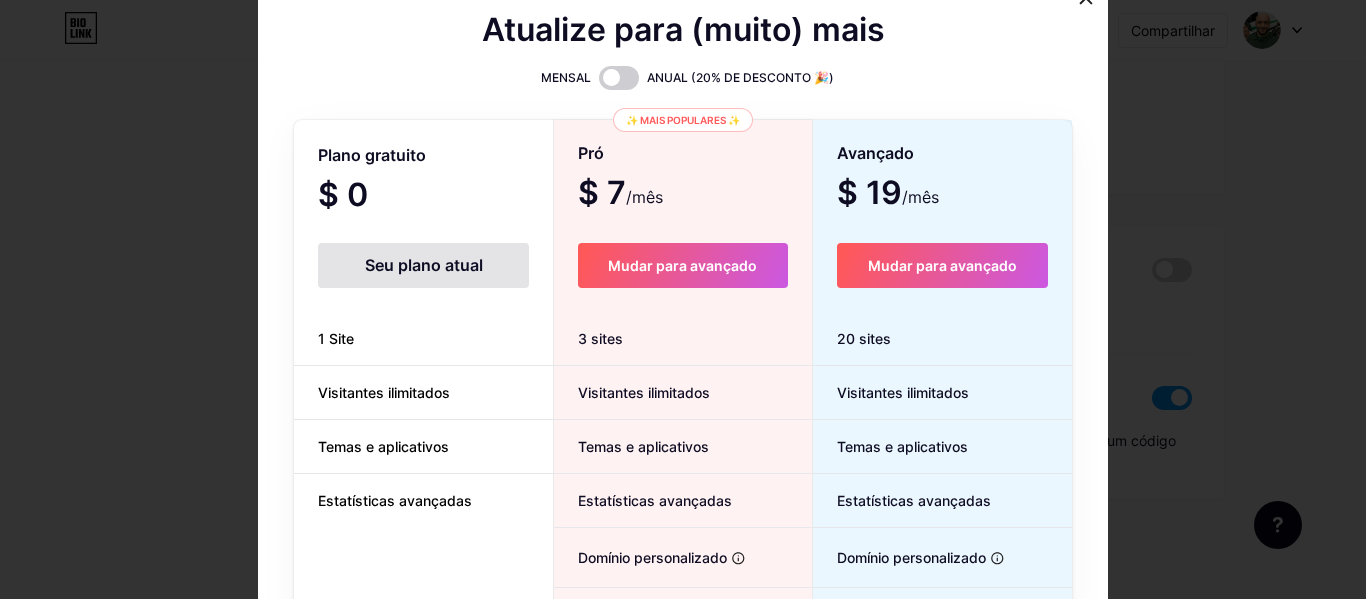 click at bounding box center [683, 299] 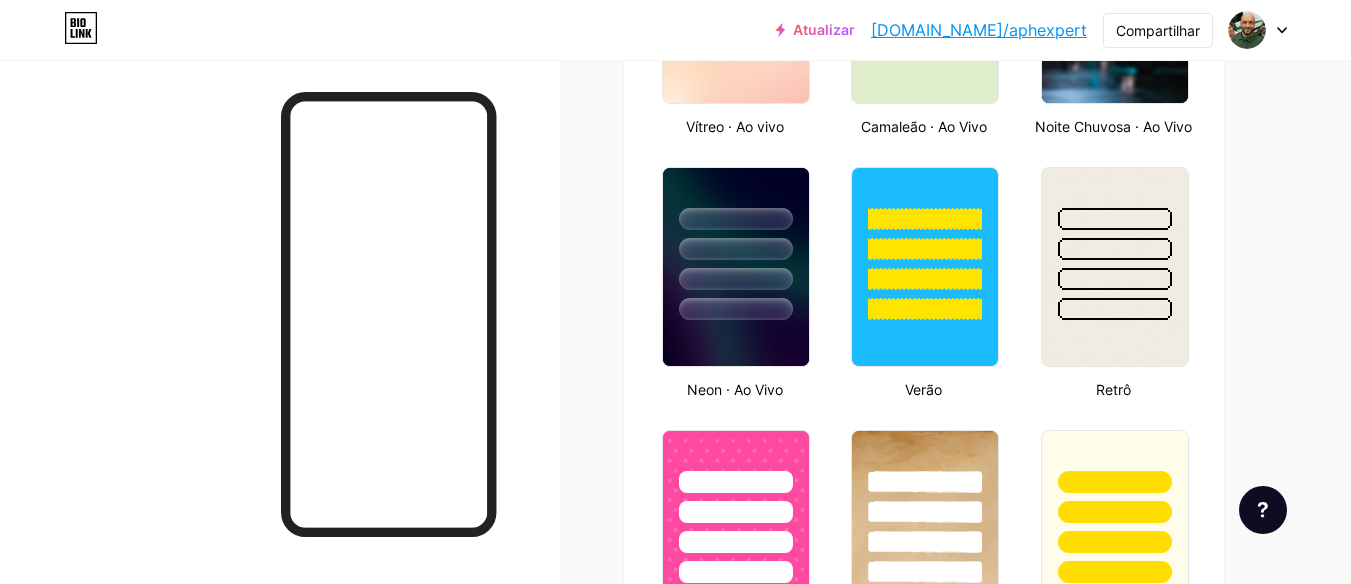 scroll, scrollTop: 1036, scrollLeft: 0, axis: vertical 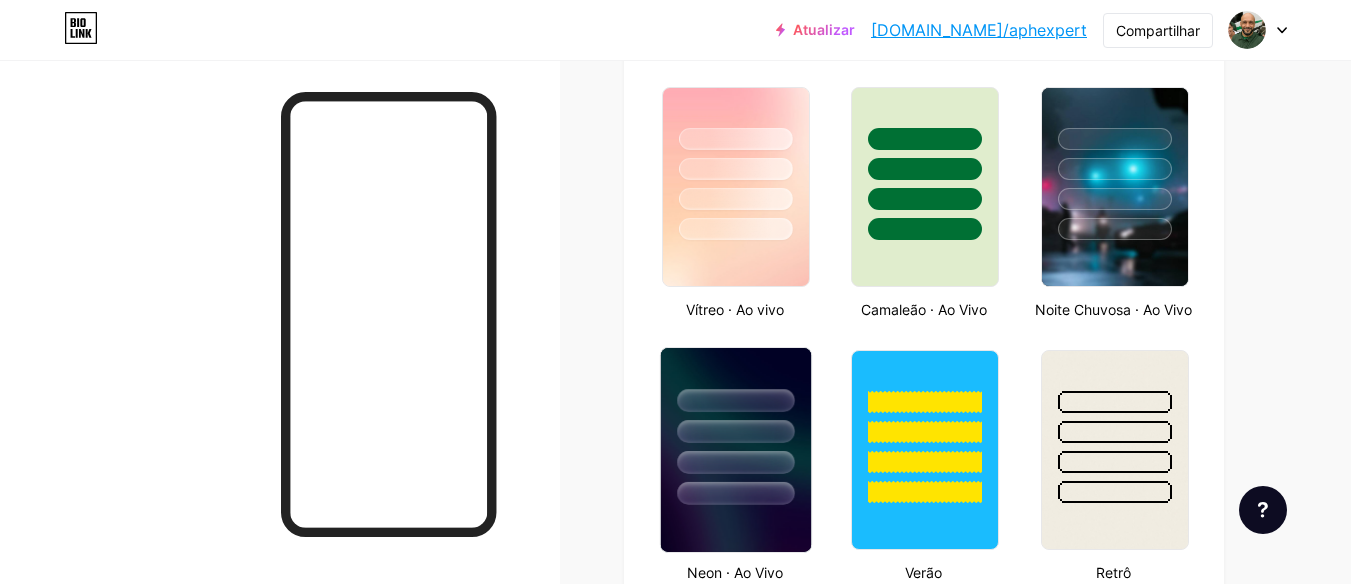 click at bounding box center (735, 462) 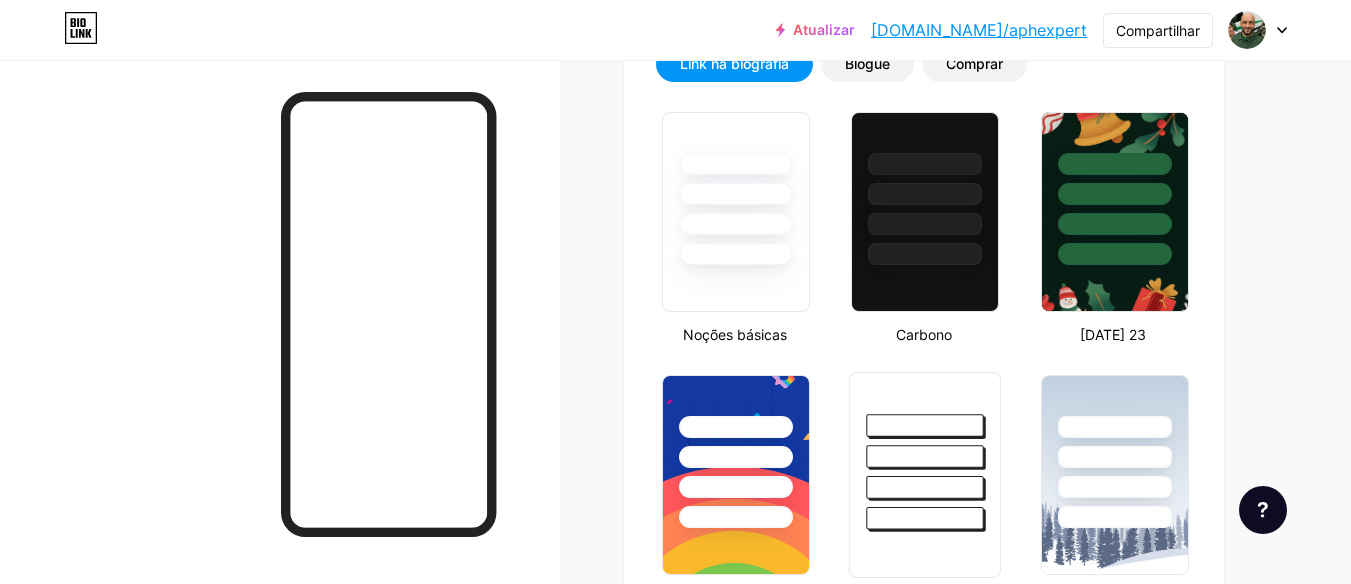 scroll, scrollTop: 436, scrollLeft: 0, axis: vertical 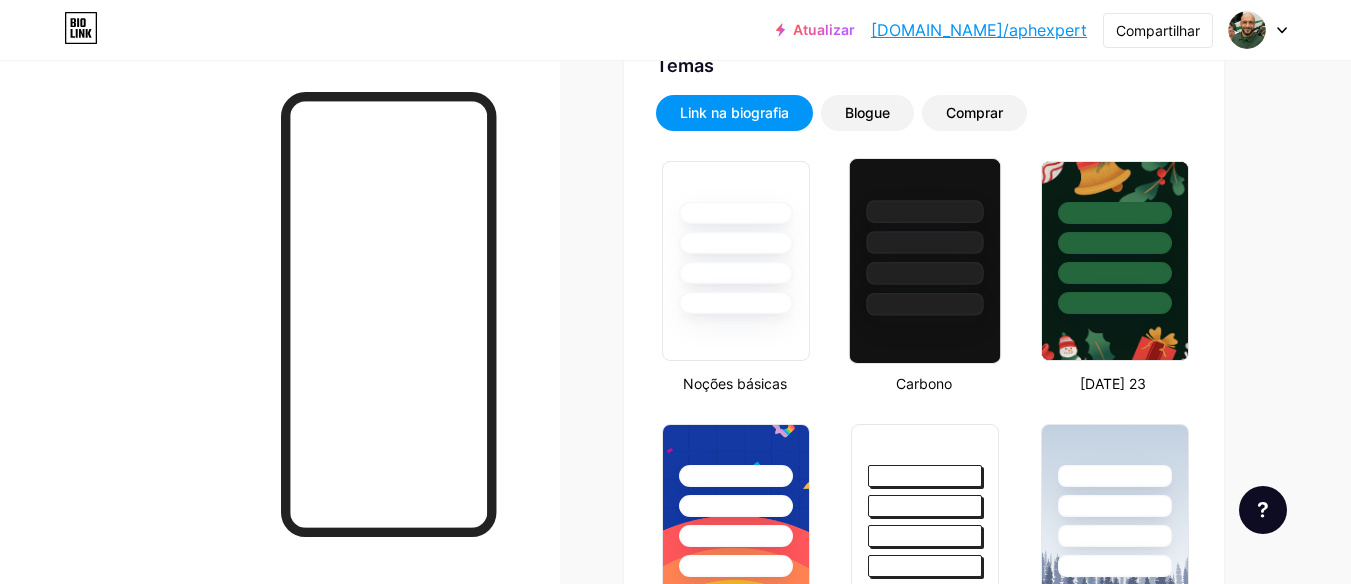 click at bounding box center (925, 261) 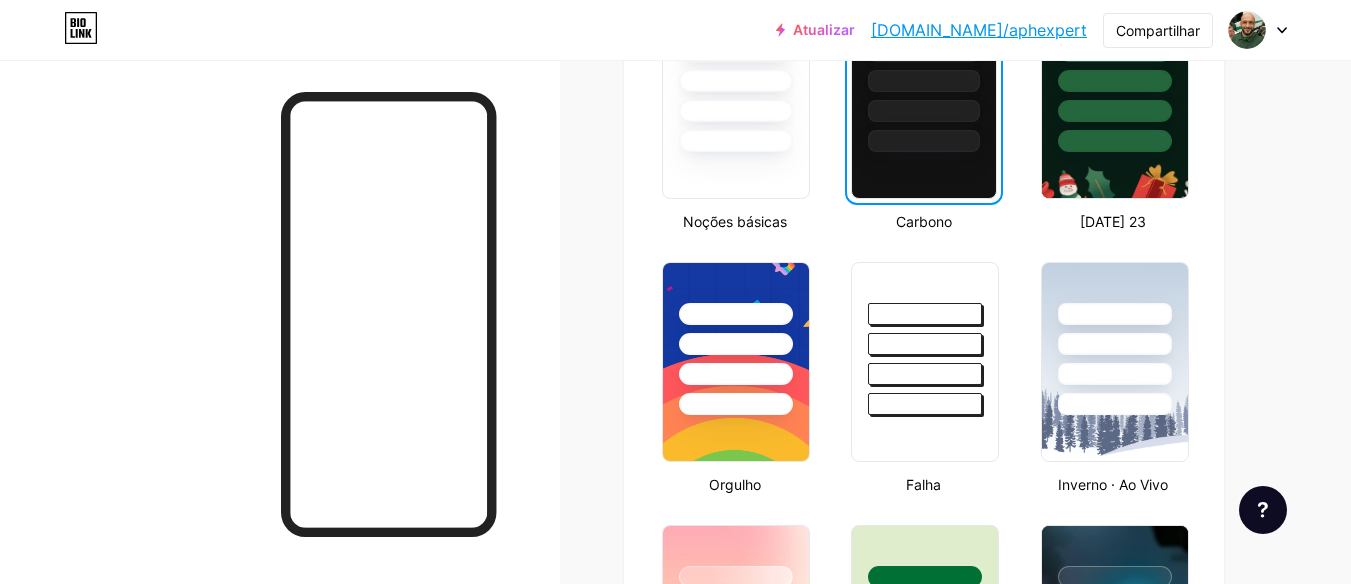 scroll, scrollTop: 636, scrollLeft: 0, axis: vertical 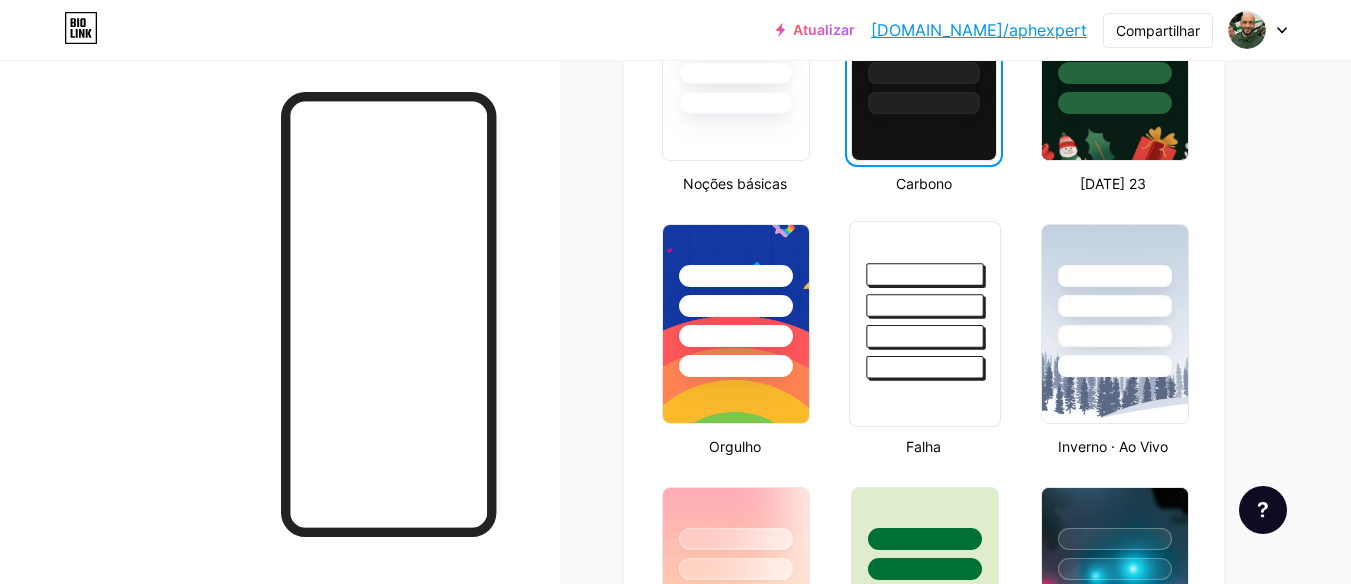 click at bounding box center (925, 367) 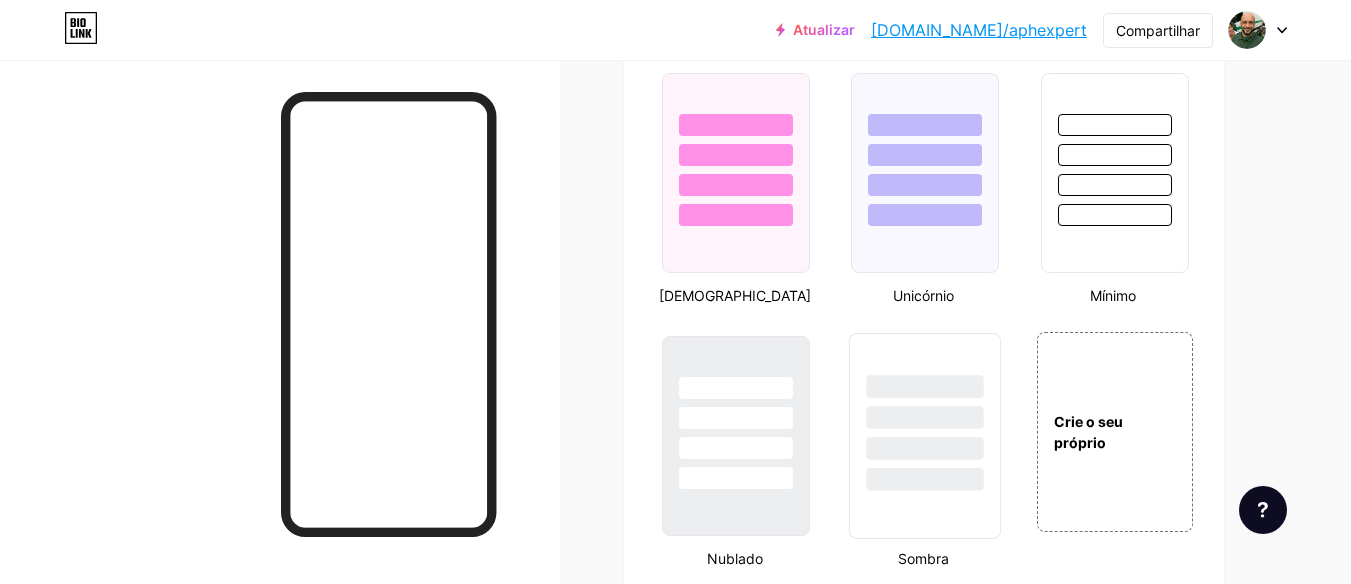 scroll, scrollTop: 2136, scrollLeft: 0, axis: vertical 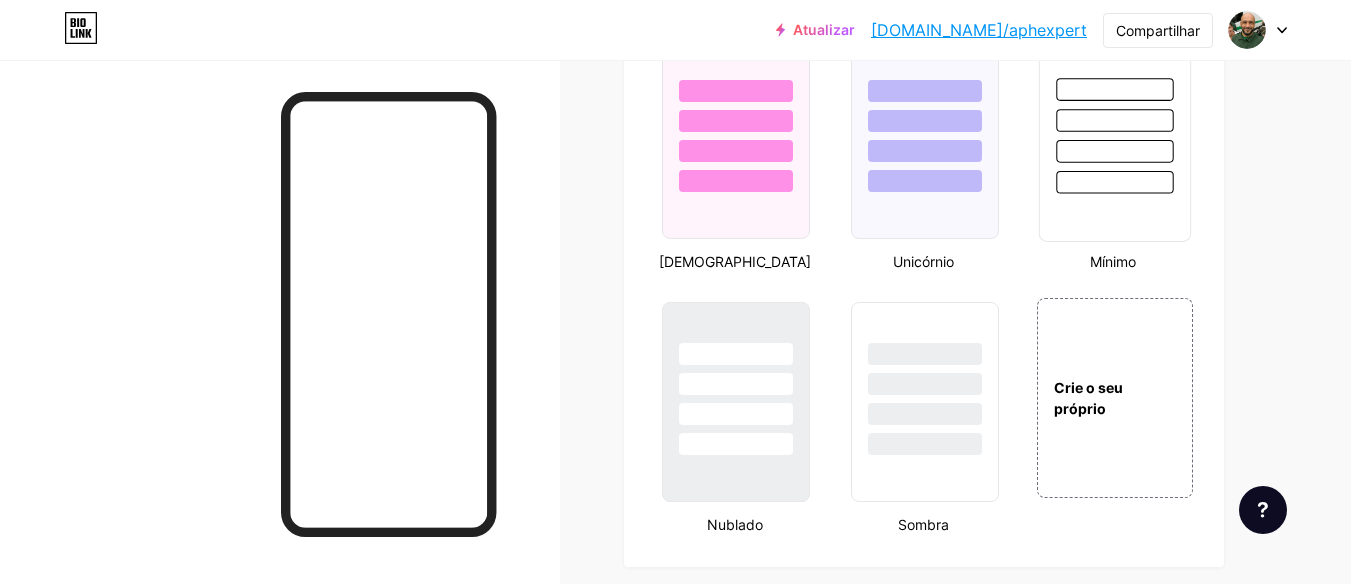 click at bounding box center [1114, 151] 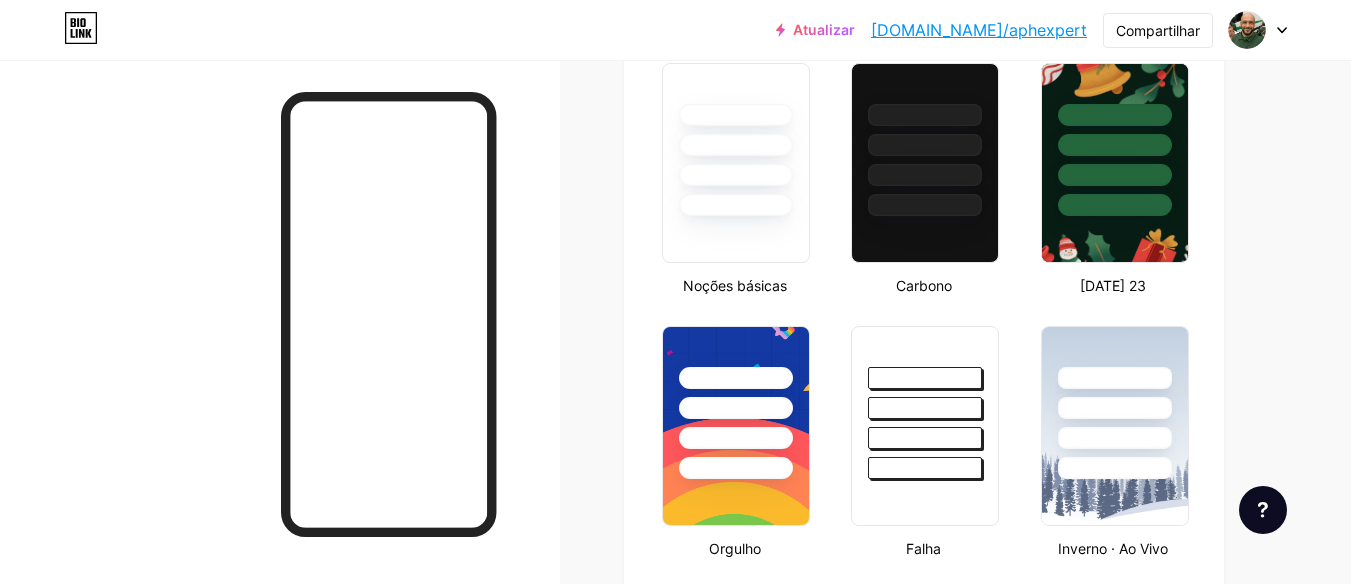 scroll, scrollTop: 436, scrollLeft: 0, axis: vertical 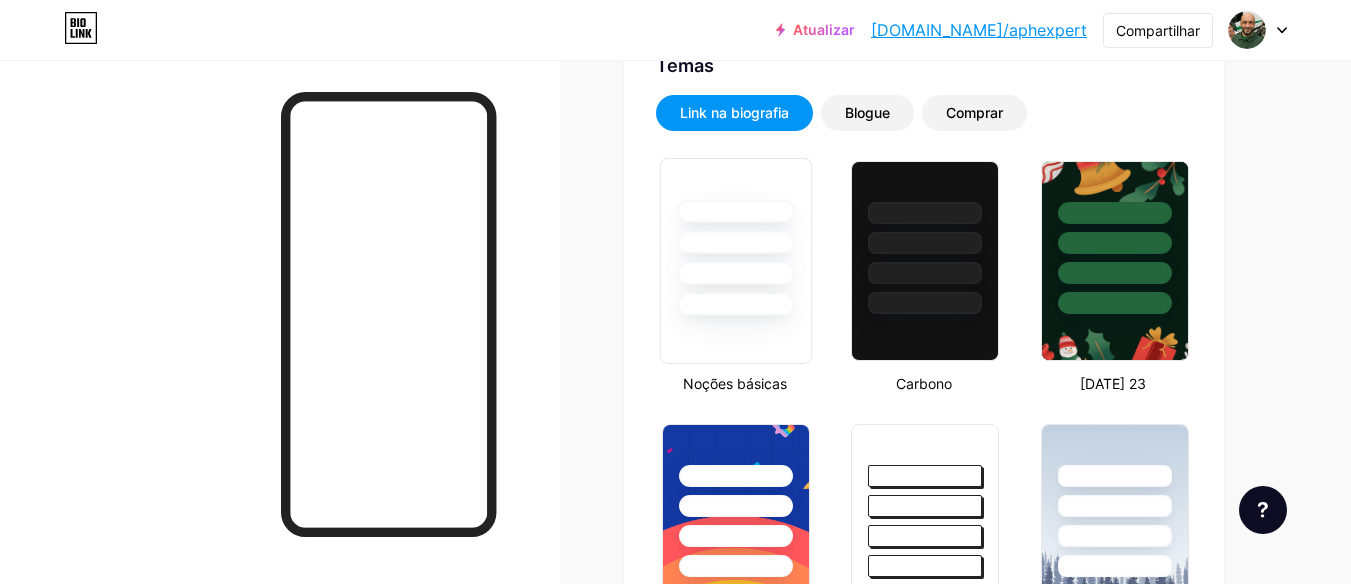 click at bounding box center (736, 261) 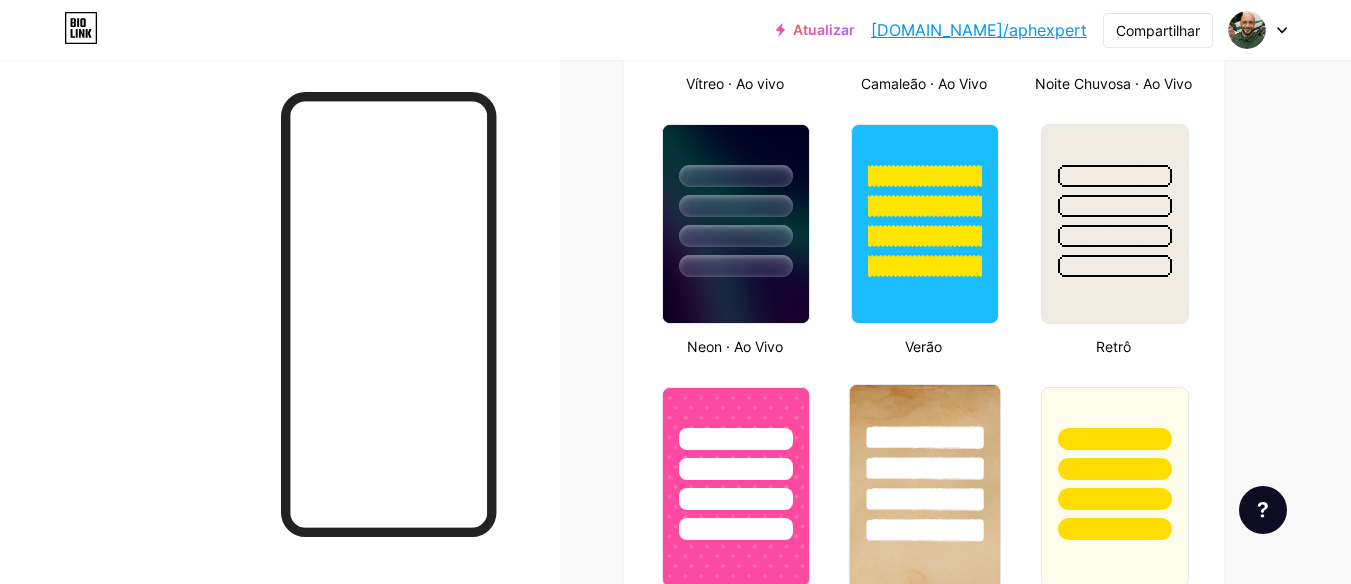 scroll, scrollTop: 1436, scrollLeft: 0, axis: vertical 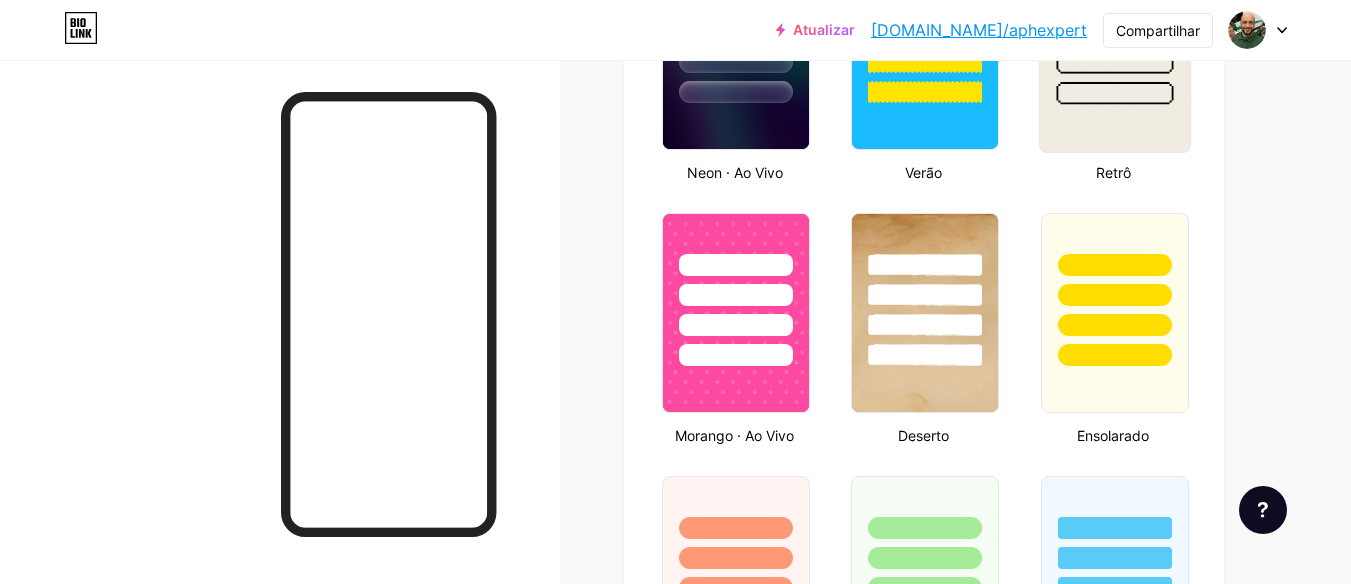 click at bounding box center [1114, 50] 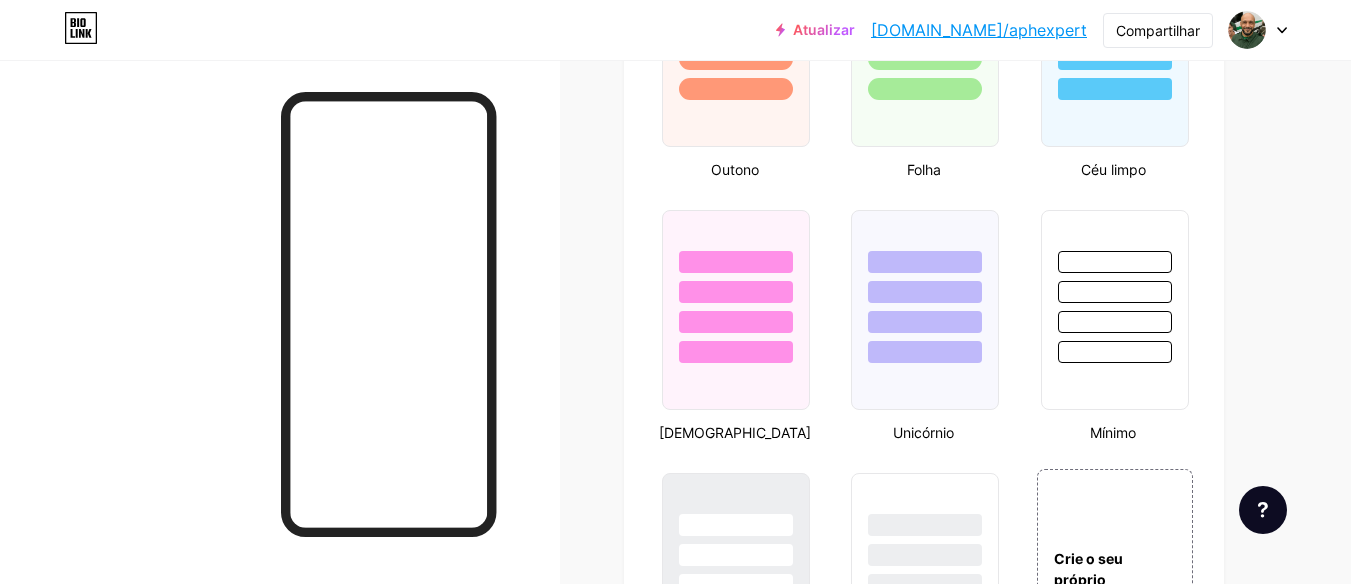scroll, scrollTop: 2136, scrollLeft: 0, axis: vertical 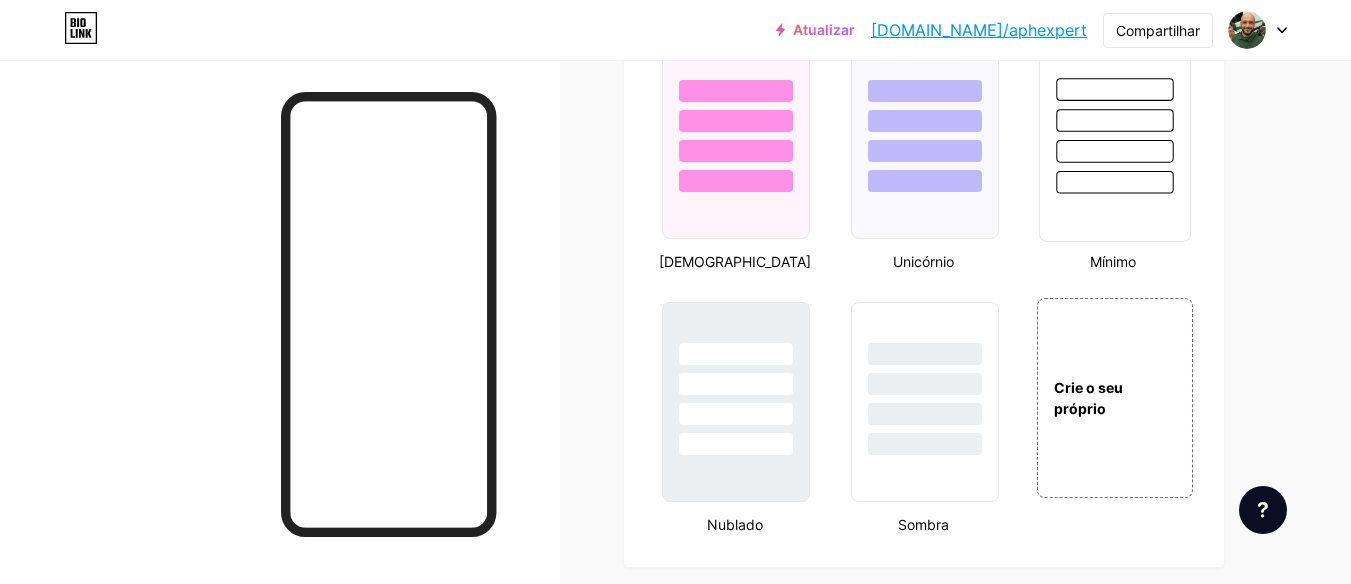 click at bounding box center (1114, 139) 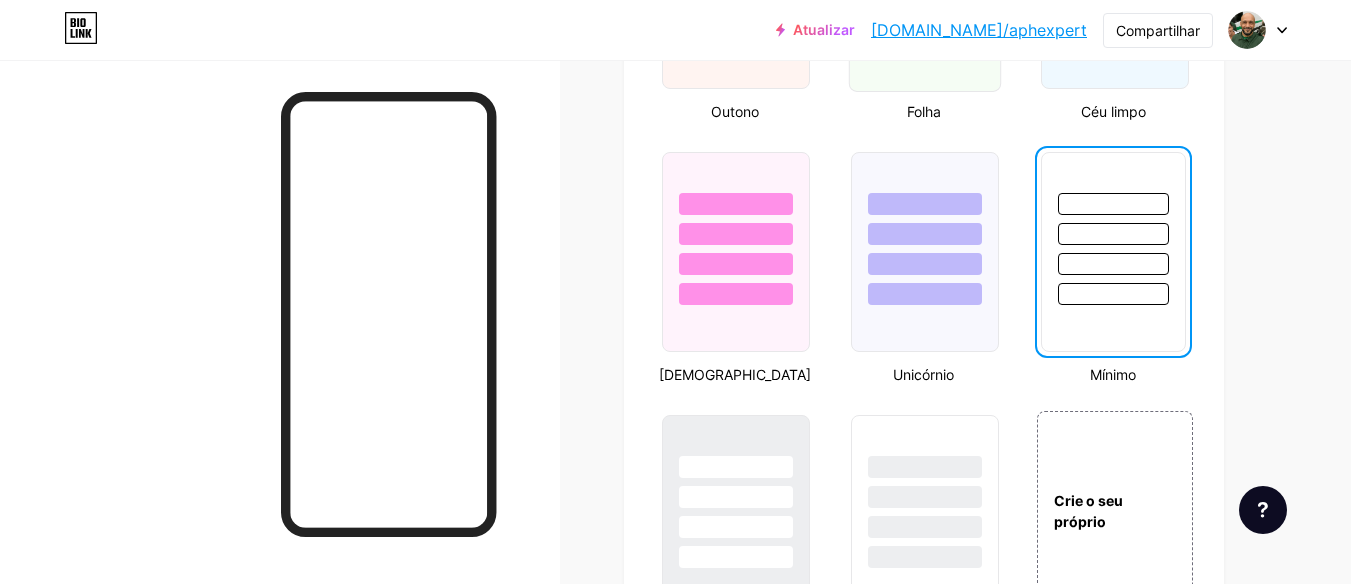 scroll, scrollTop: 1836, scrollLeft: 0, axis: vertical 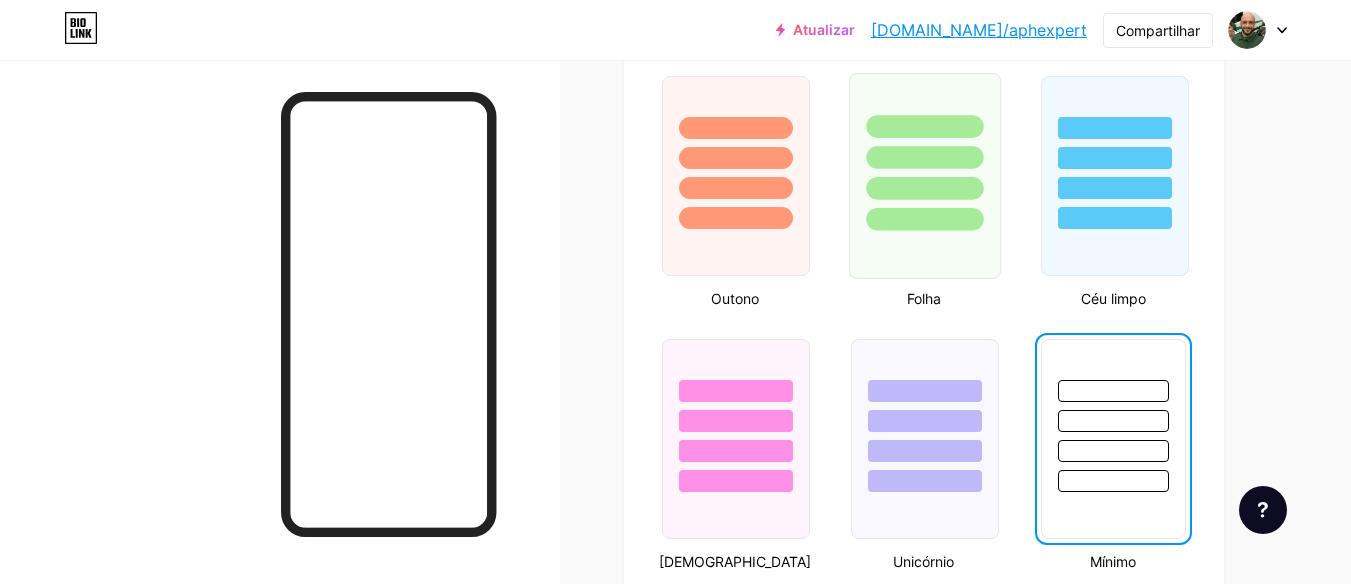 click at bounding box center (925, 176) 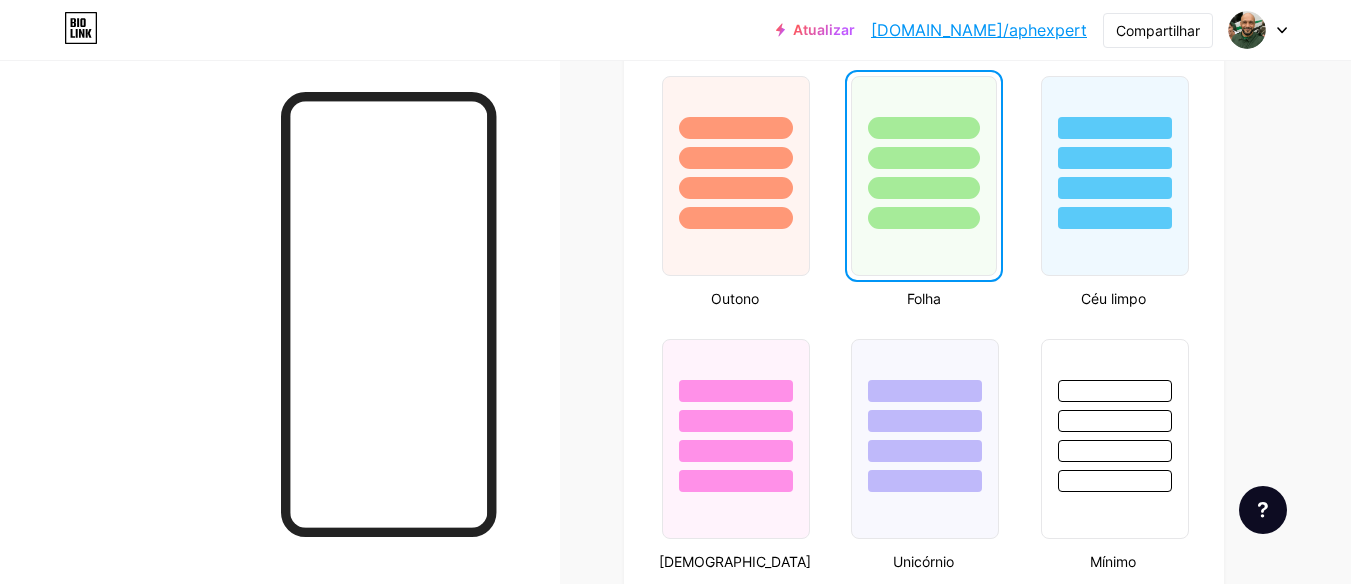 click on "Perfil   Enfº Wallysson     Instrutor credenciado em cursos de emergência e resgate, com experiência em treinamentos de equipes civis e profissionais da saúde. Apaixonado por salvar vidas e formar guerreiros preparados pra agir quando cada segundo vale um coração.                   Temas   Link na biografia   Blogue   Comprar       Noções básicas       Carbono       [DATE] 23       Orgulho       Falha       Inverno · Ao Vivo       Vítreo · Ao vivo       Camaleão · Ao Vivo       Noite Chuvosa · Ao Vivo       Neon · Ao Vivo       Verão       Retrô       Morango · Ao Vivo       Deserto       Ensolarado       Outono       Folha       Céu limpo       Corar       Unicórnio       Mínimo       Nublado       Sombra     Crie o seu próprio           Alterações salvas       Posição para exibir redes sociais                 Principal                     Fundo
Desativar a marca Bio Link
Ocultará a marca Bio Link da página inicial" at bounding box center [958, -86] 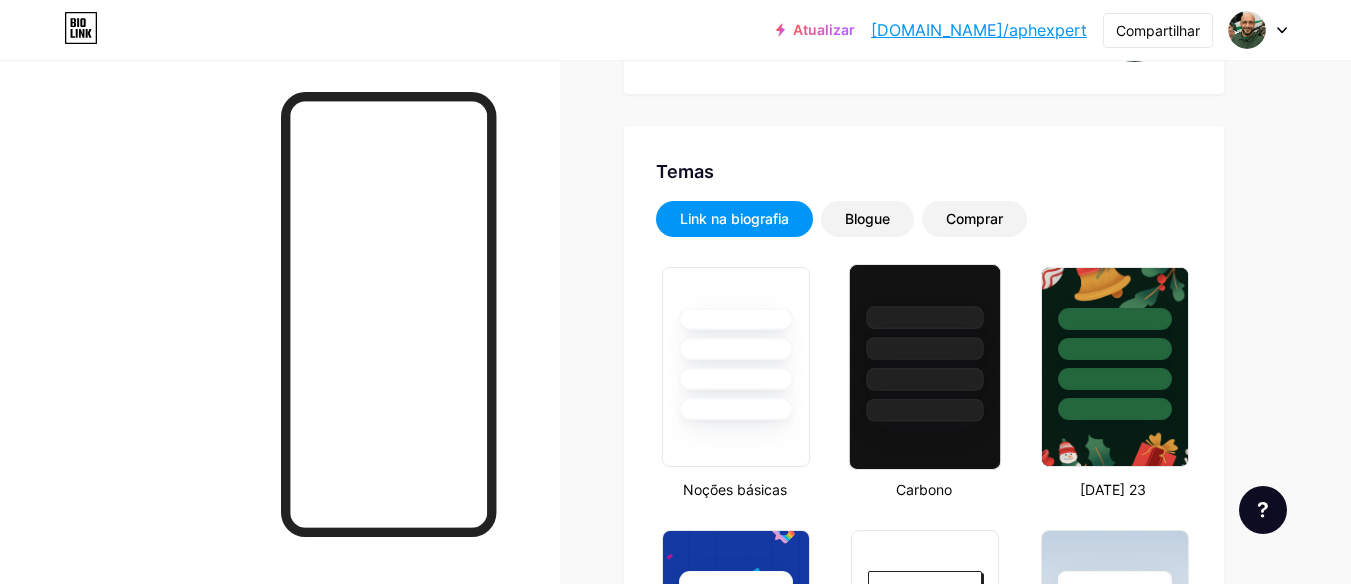 scroll, scrollTop: 0, scrollLeft: 0, axis: both 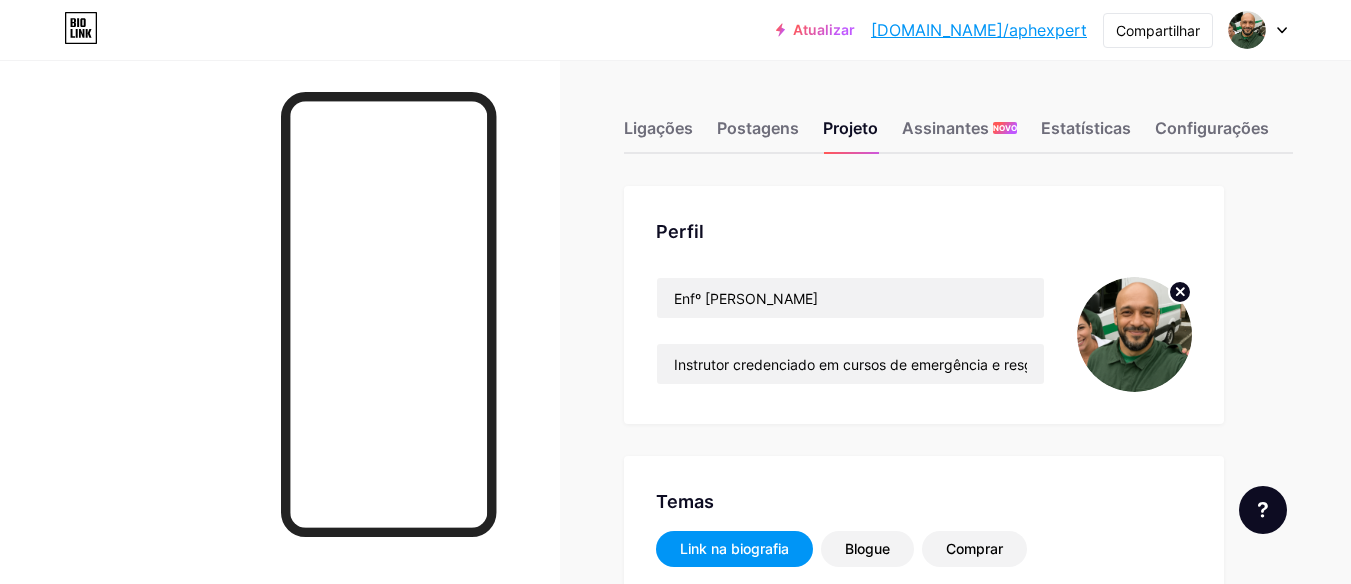 click at bounding box center (1258, 30) 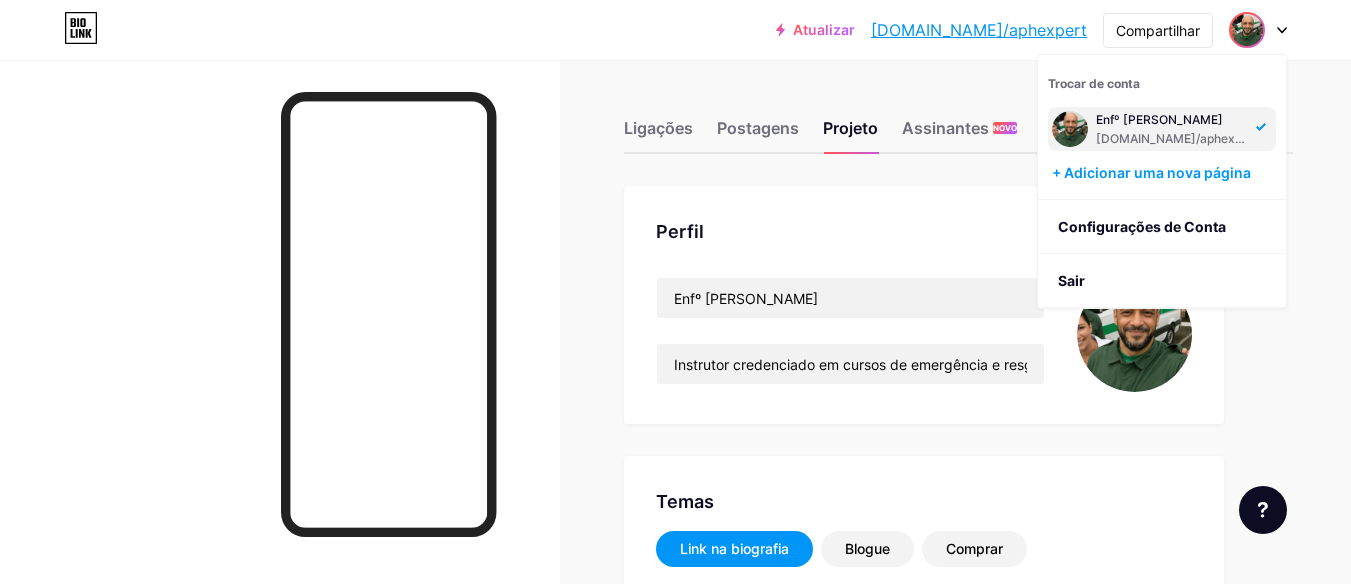 click at bounding box center (1258, 30) 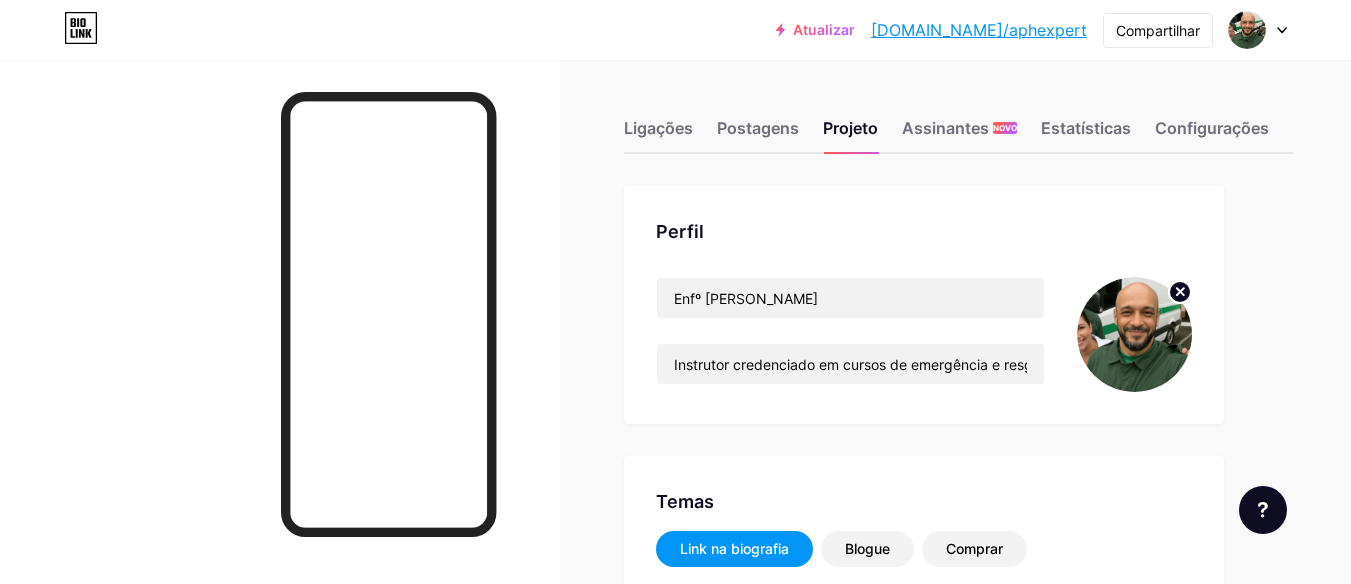 click on "[DOMAIN_NAME]/aphexpert" at bounding box center [979, 30] 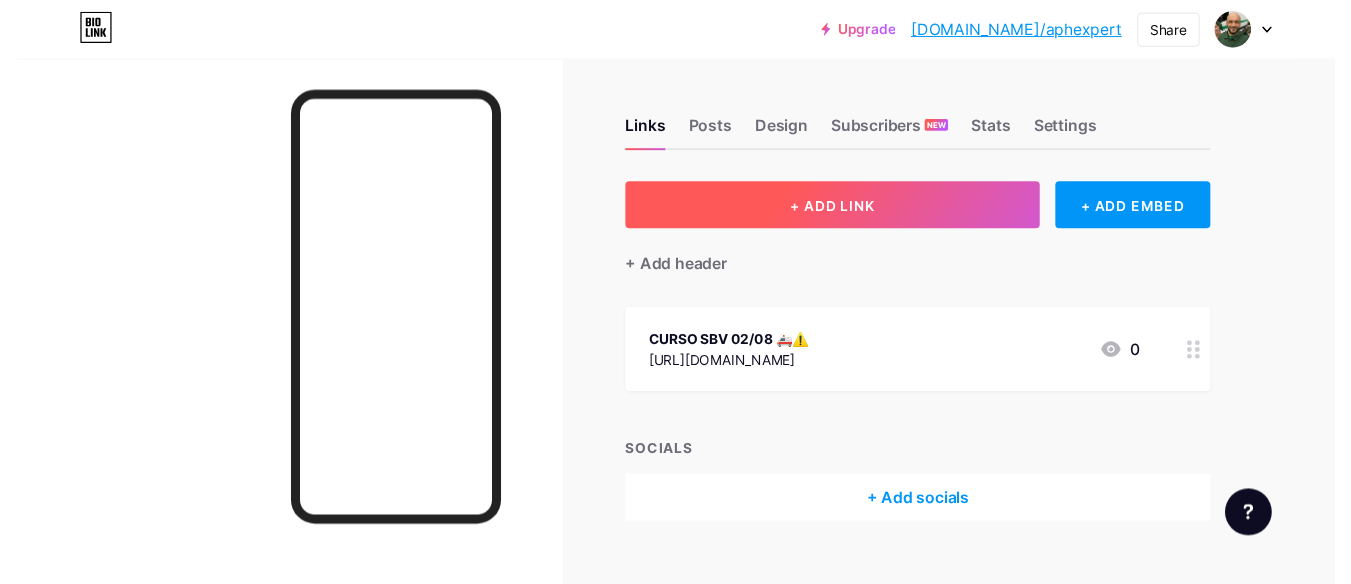scroll, scrollTop: 0, scrollLeft: 0, axis: both 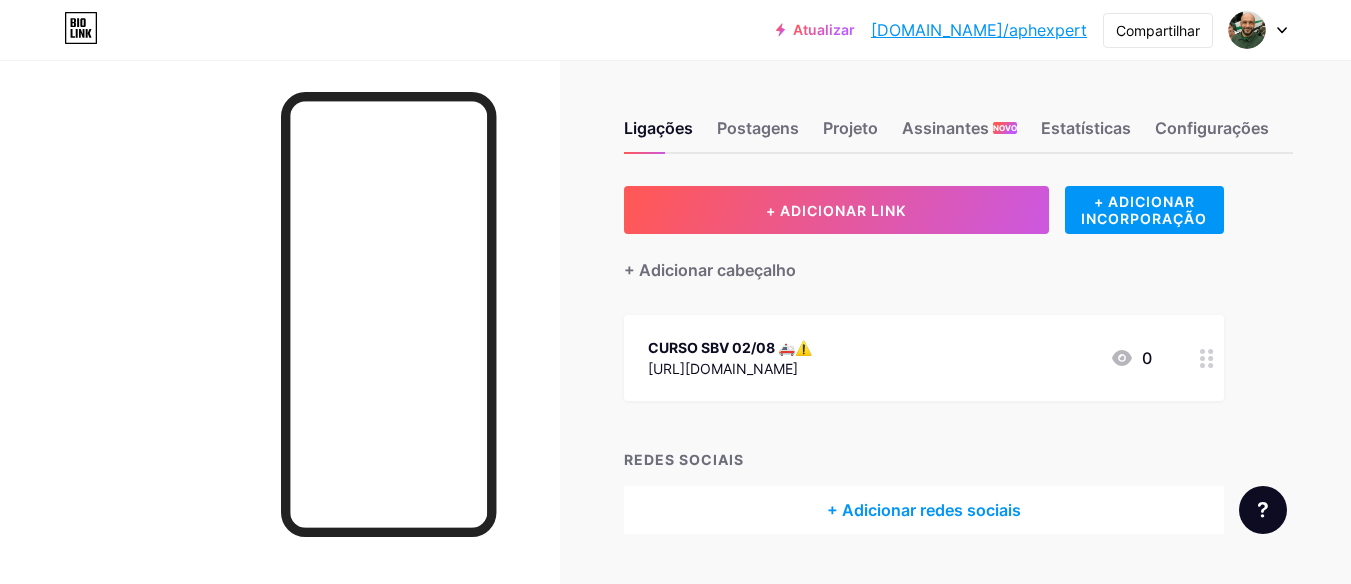 click on "[URL][DOMAIN_NAME]" at bounding box center [723, 368] 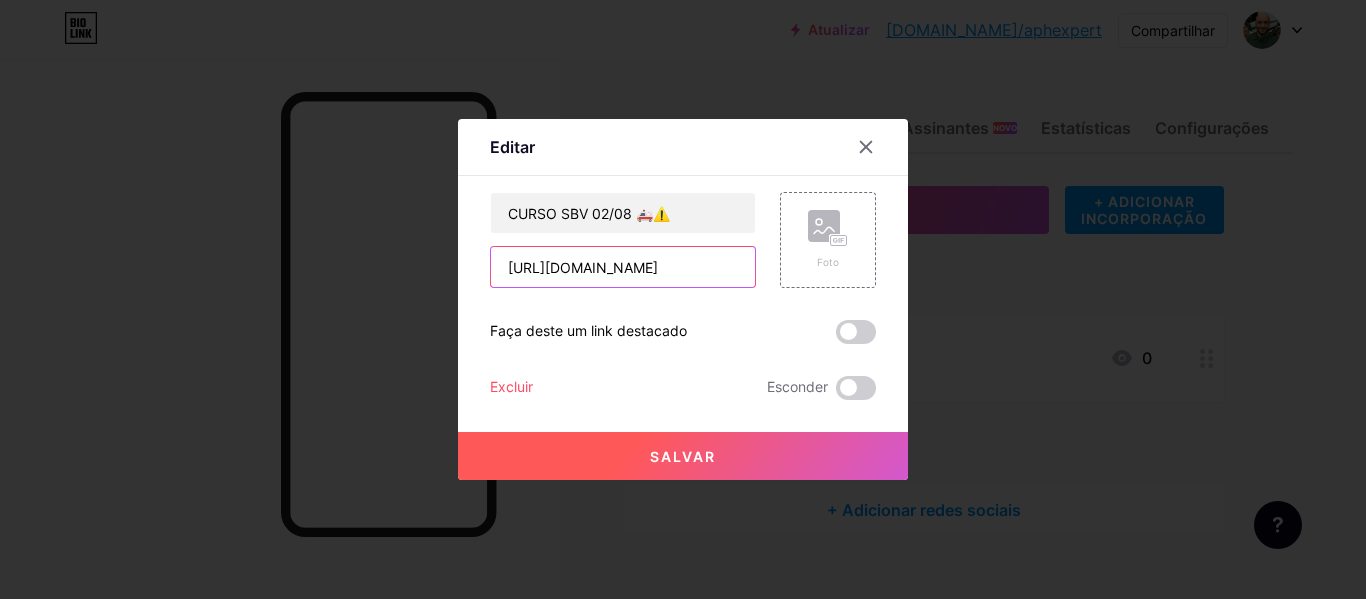 drag, startPoint x: 668, startPoint y: 263, endPoint x: 395, endPoint y: 243, distance: 273.73163 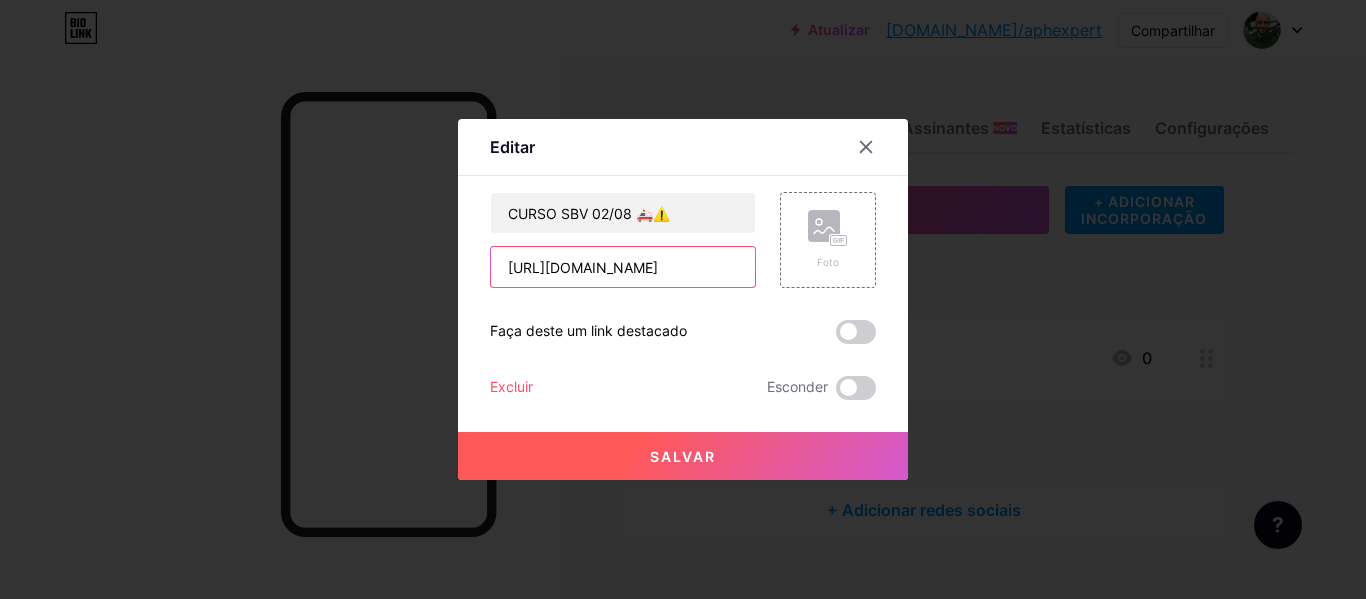 paste on "byu618" 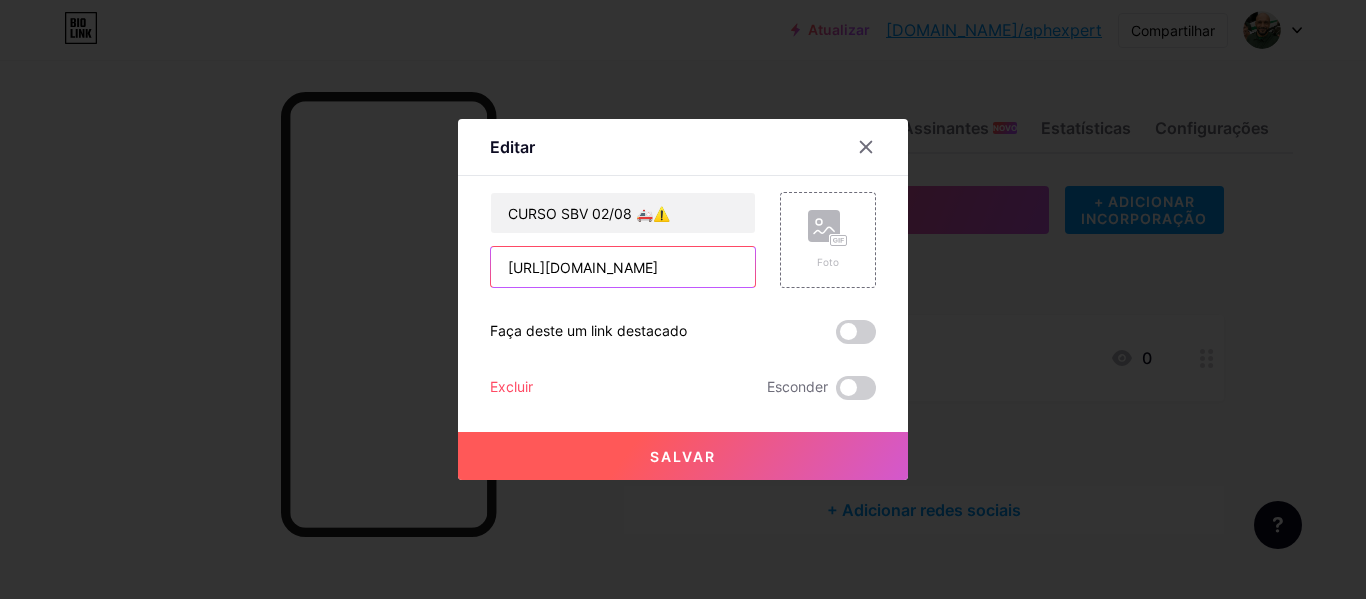 type on "https://wa.link/byu618" 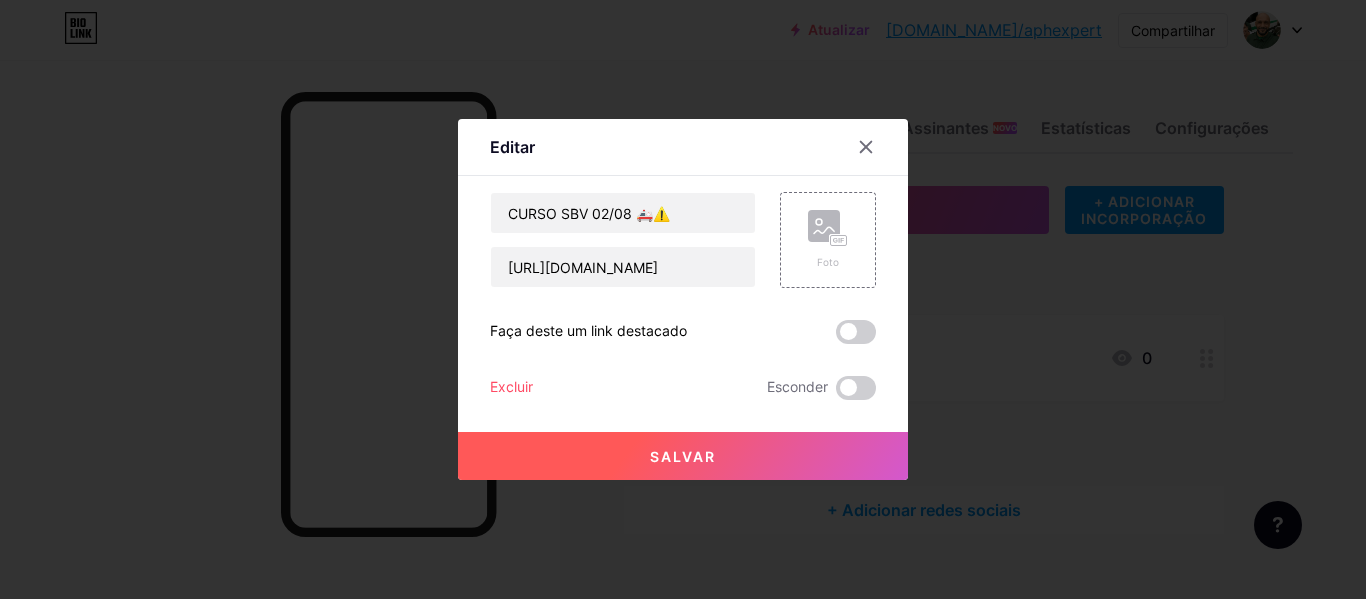 click on "Salvar" at bounding box center [683, 456] 